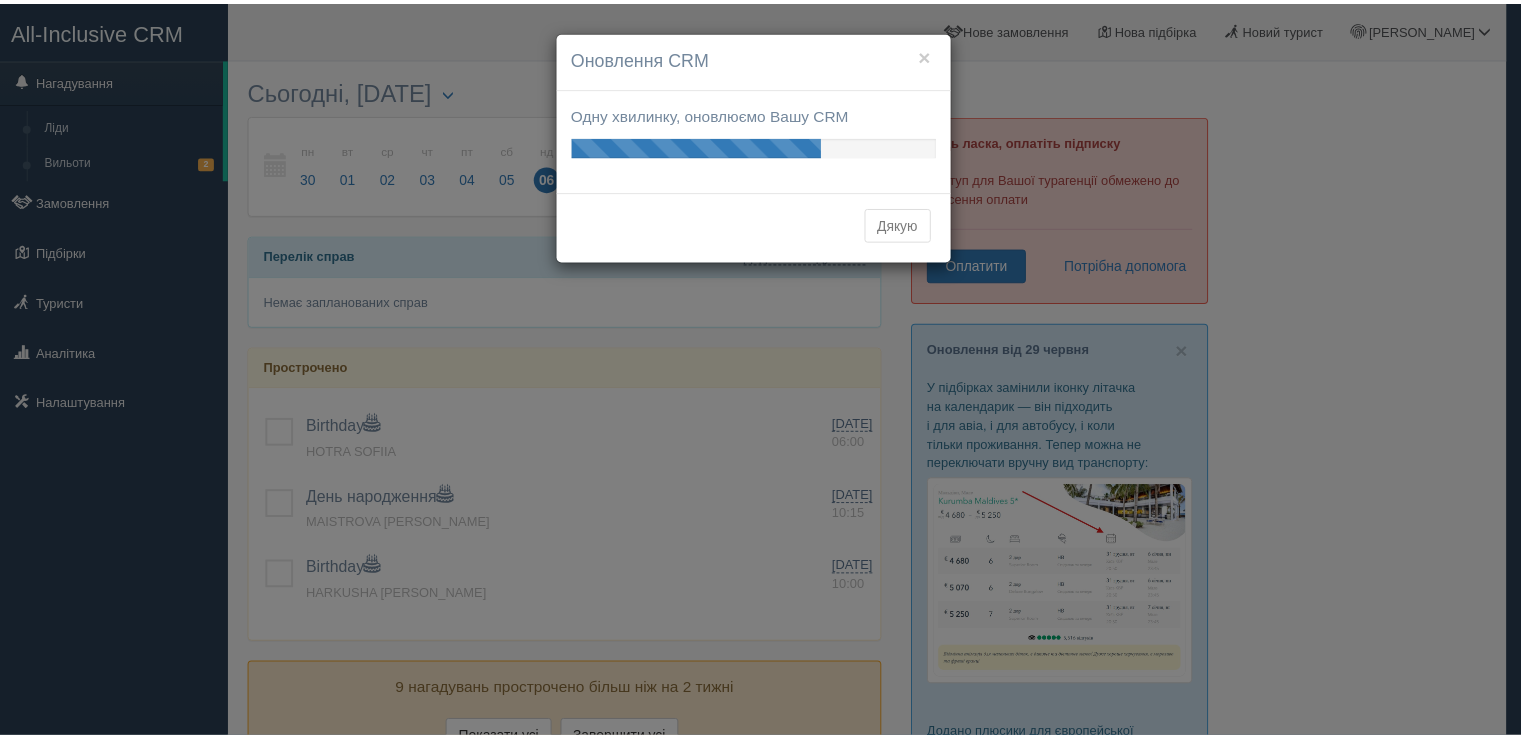 scroll, scrollTop: 0, scrollLeft: 0, axis: both 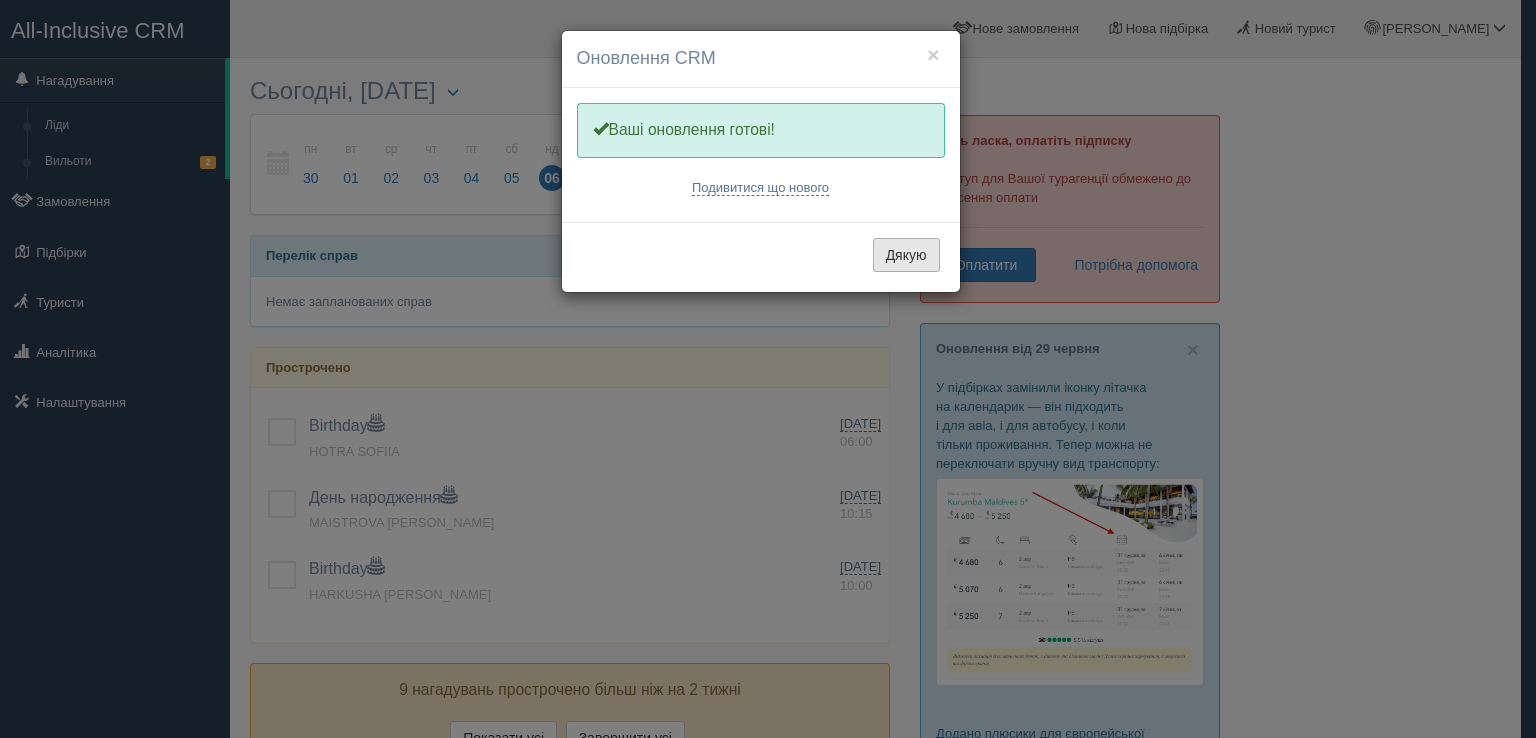 click on "Дякую" at bounding box center (906, 255) 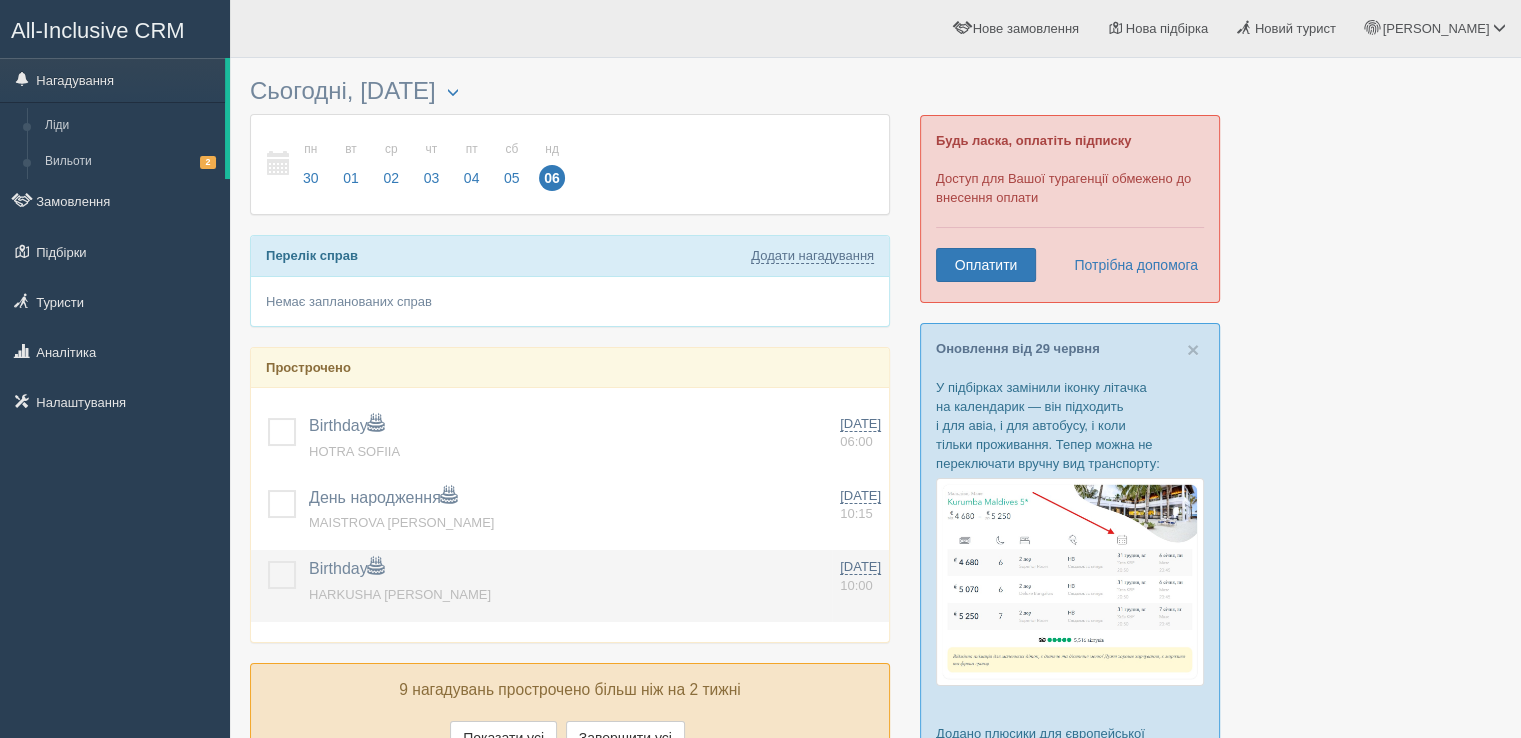 click at bounding box center (268, 561) 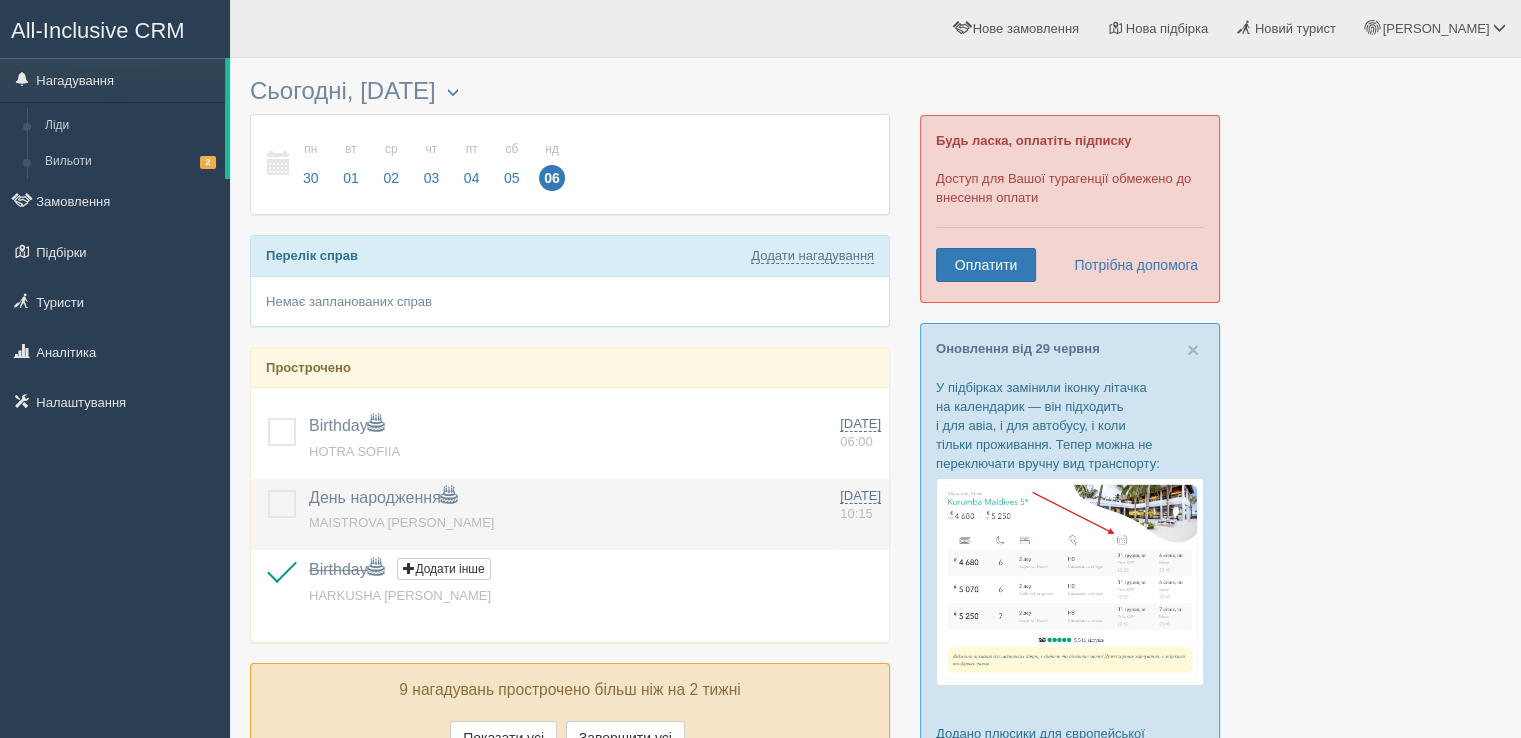 click at bounding box center [276, 515] 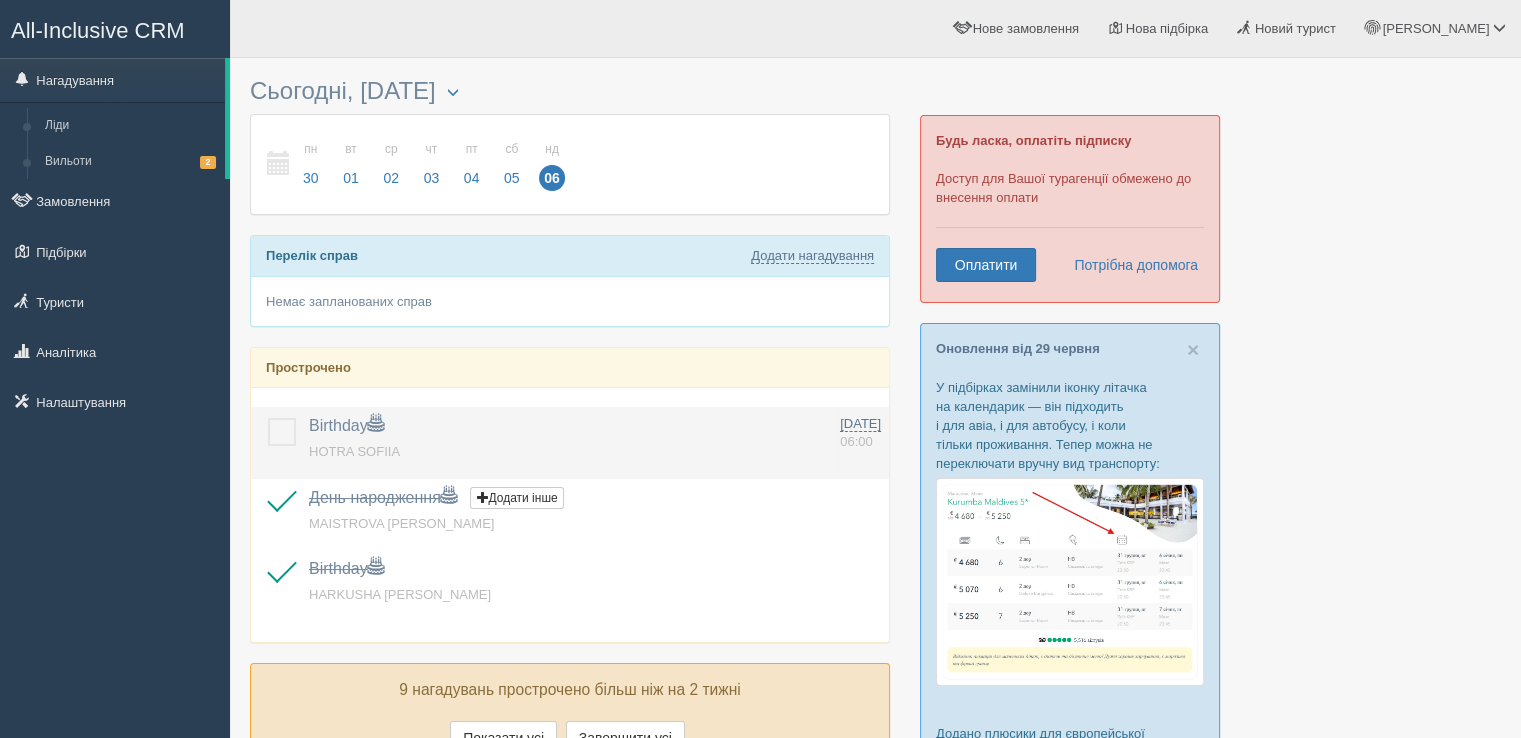 click at bounding box center (268, 418) 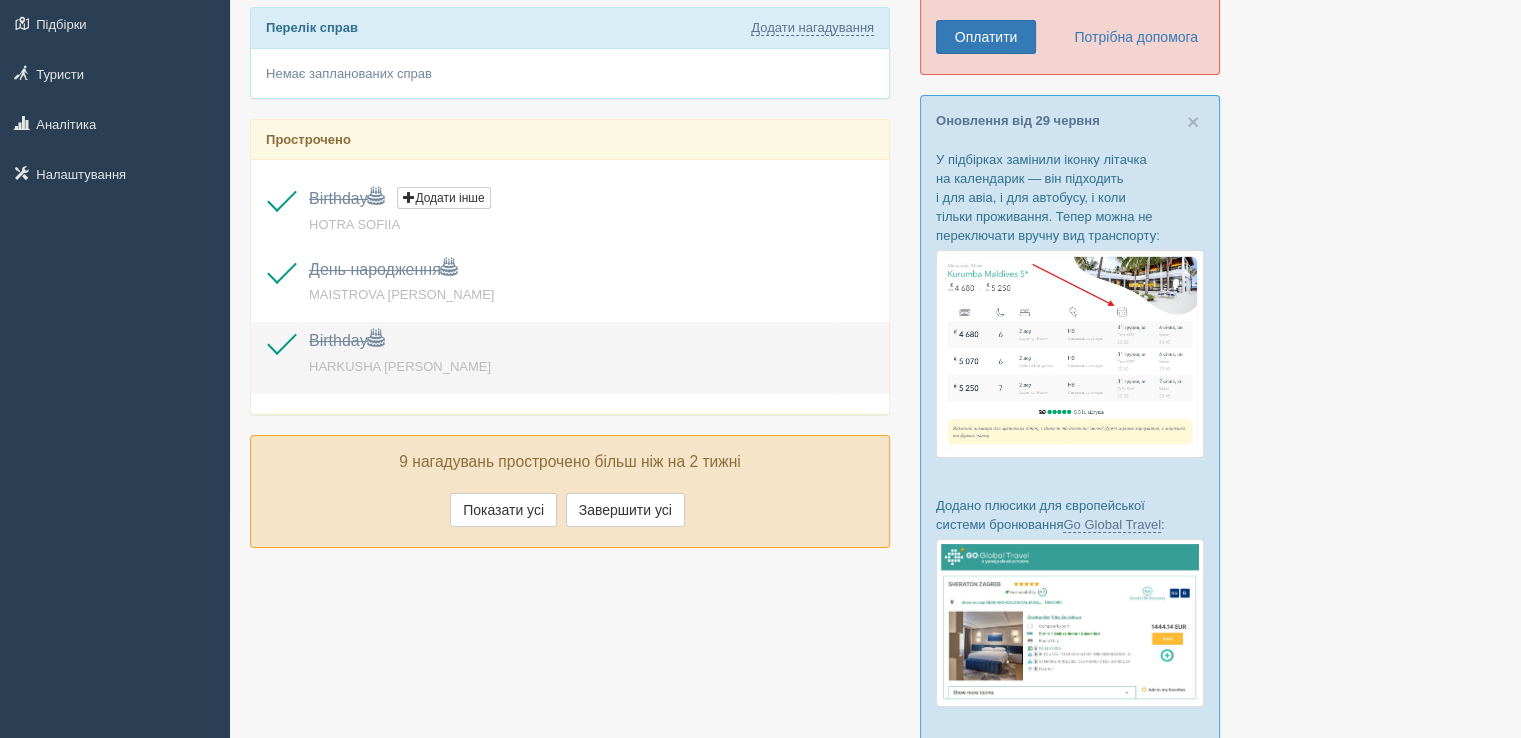 scroll, scrollTop: 300, scrollLeft: 0, axis: vertical 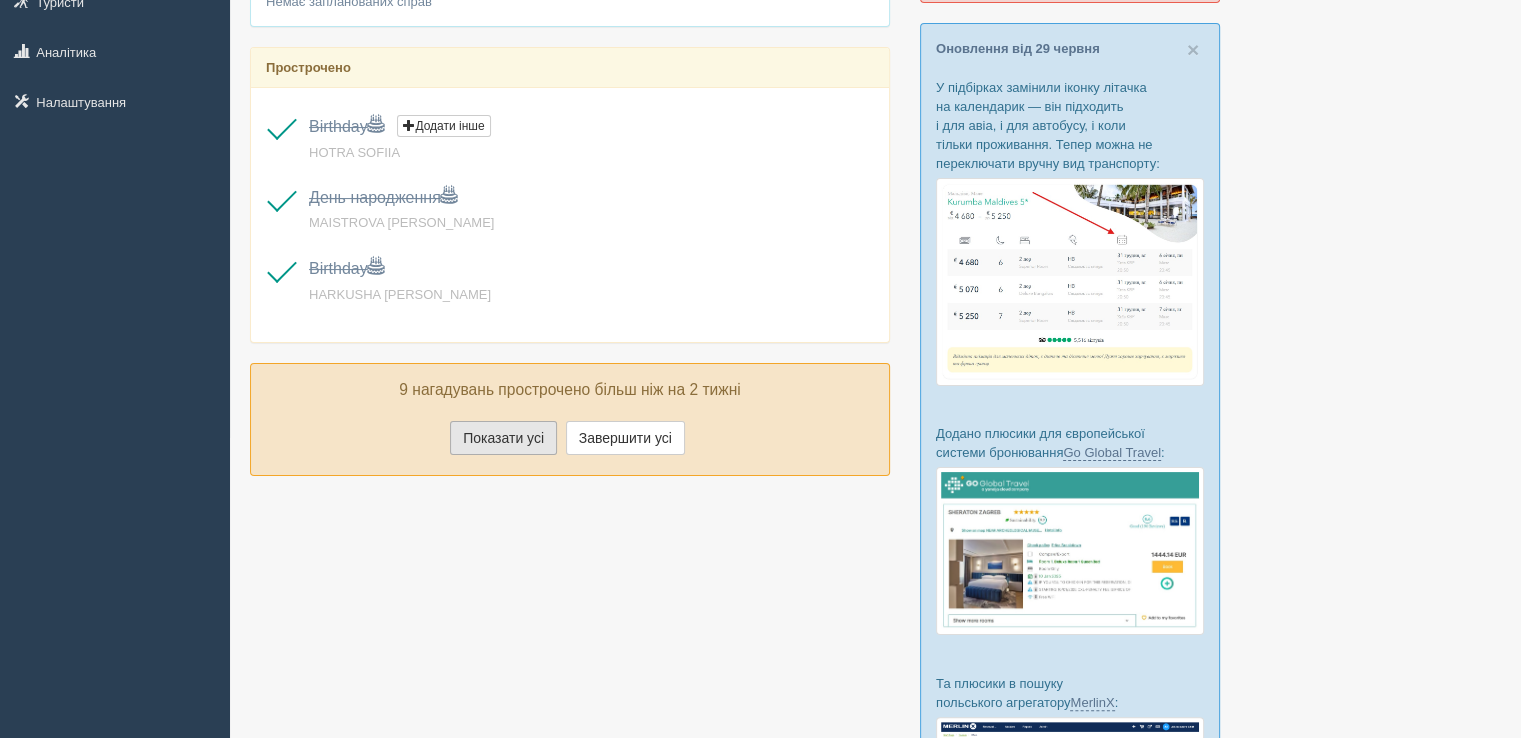 click on "Показати усі" at bounding box center (503, 438) 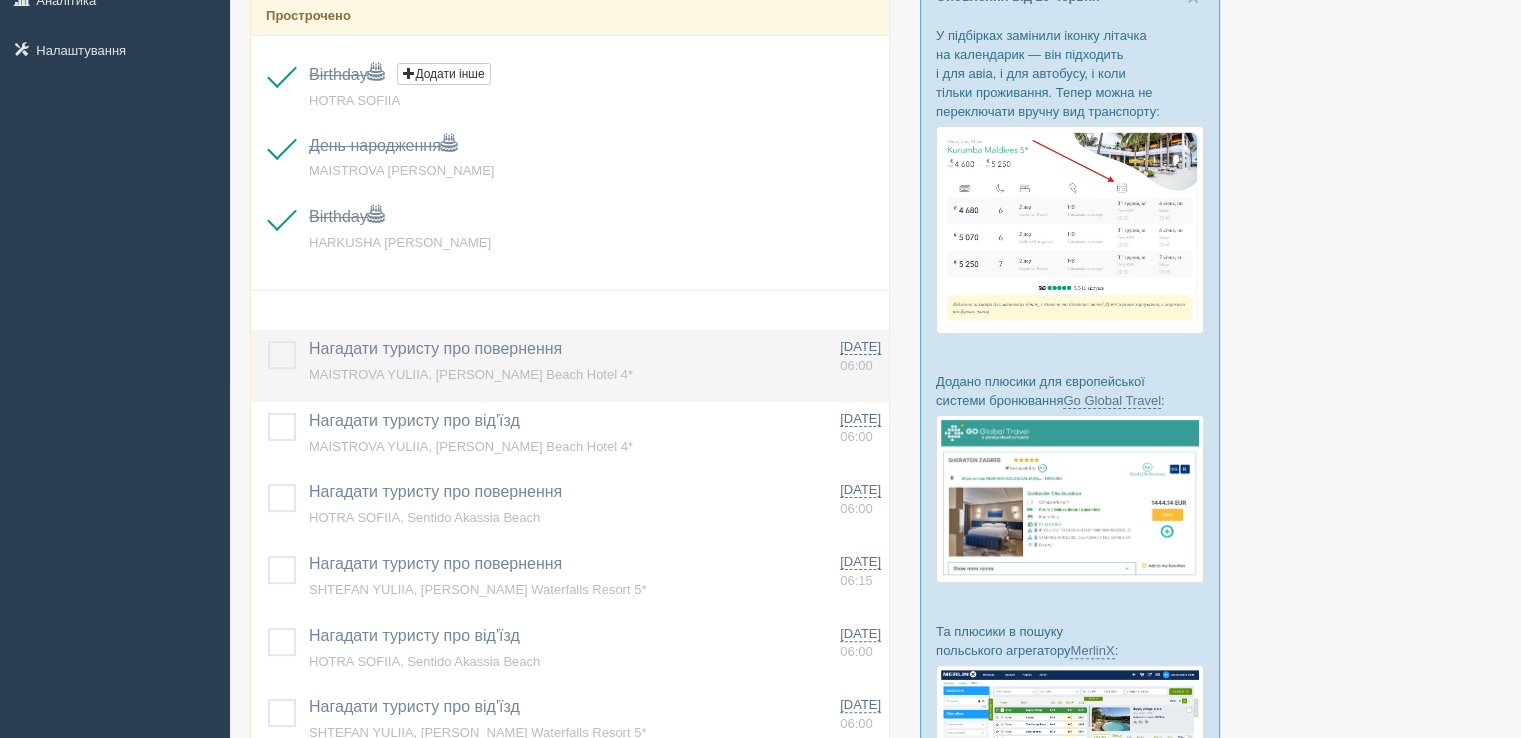 scroll, scrollTop: 400, scrollLeft: 0, axis: vertical 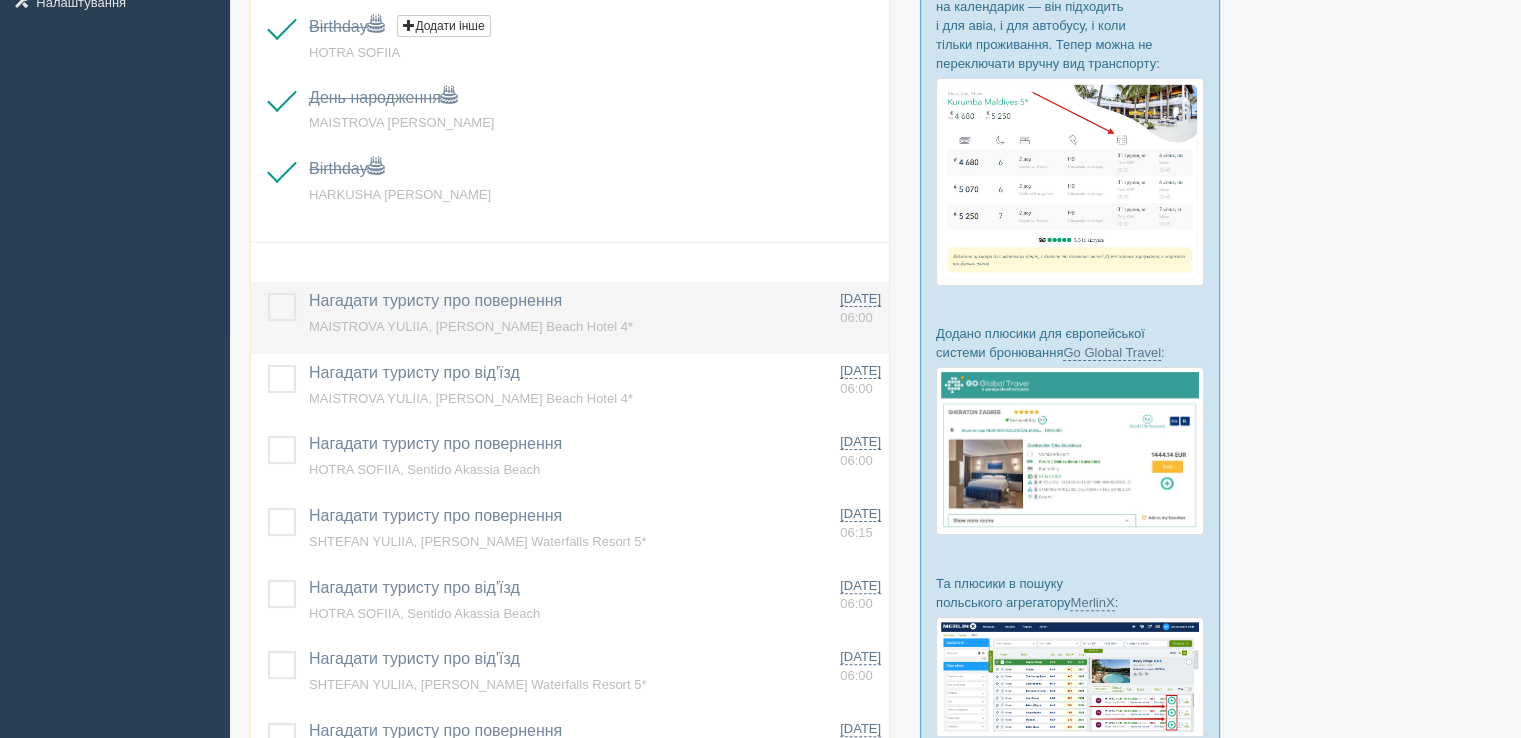 click at bounding box center [268, 293] 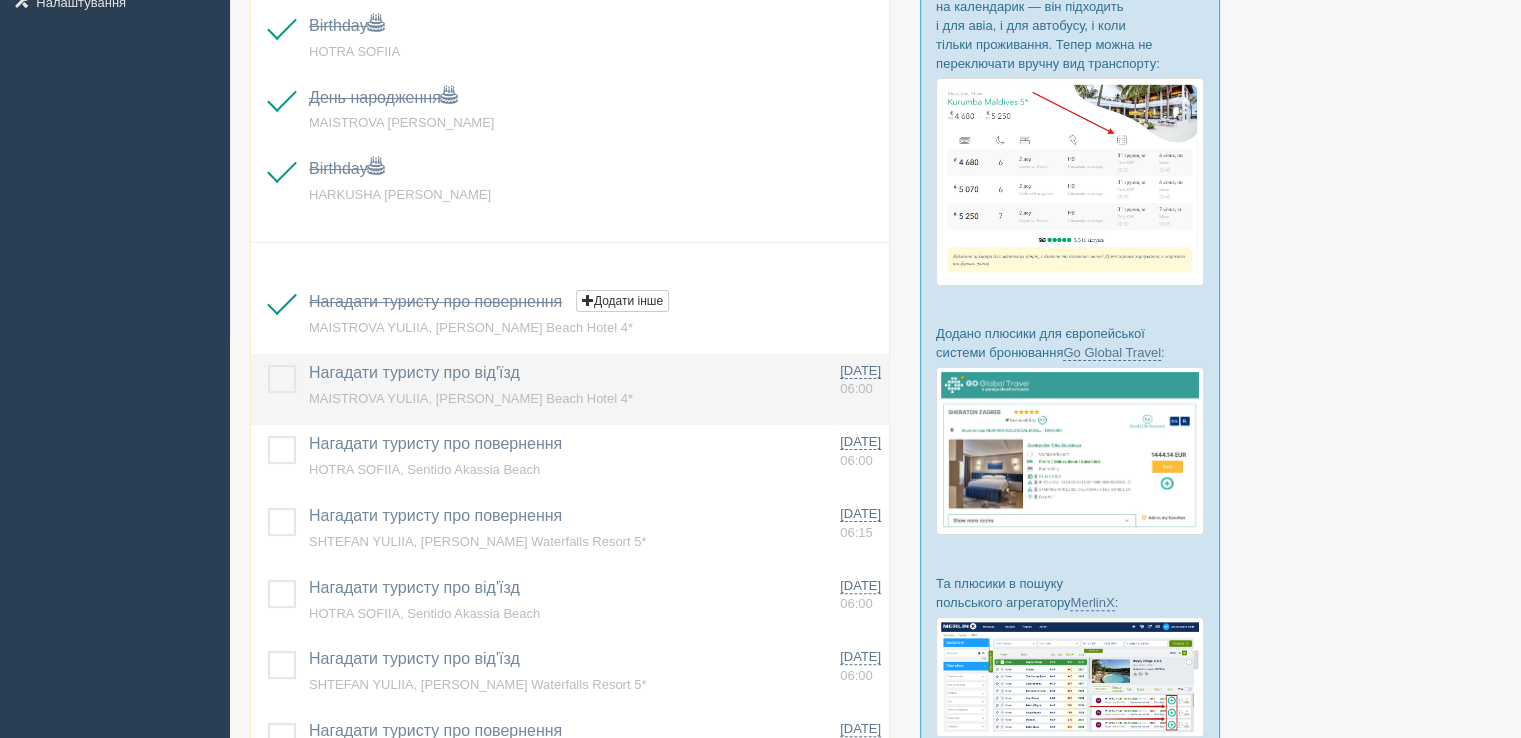 click at bounding box center (268, 365) 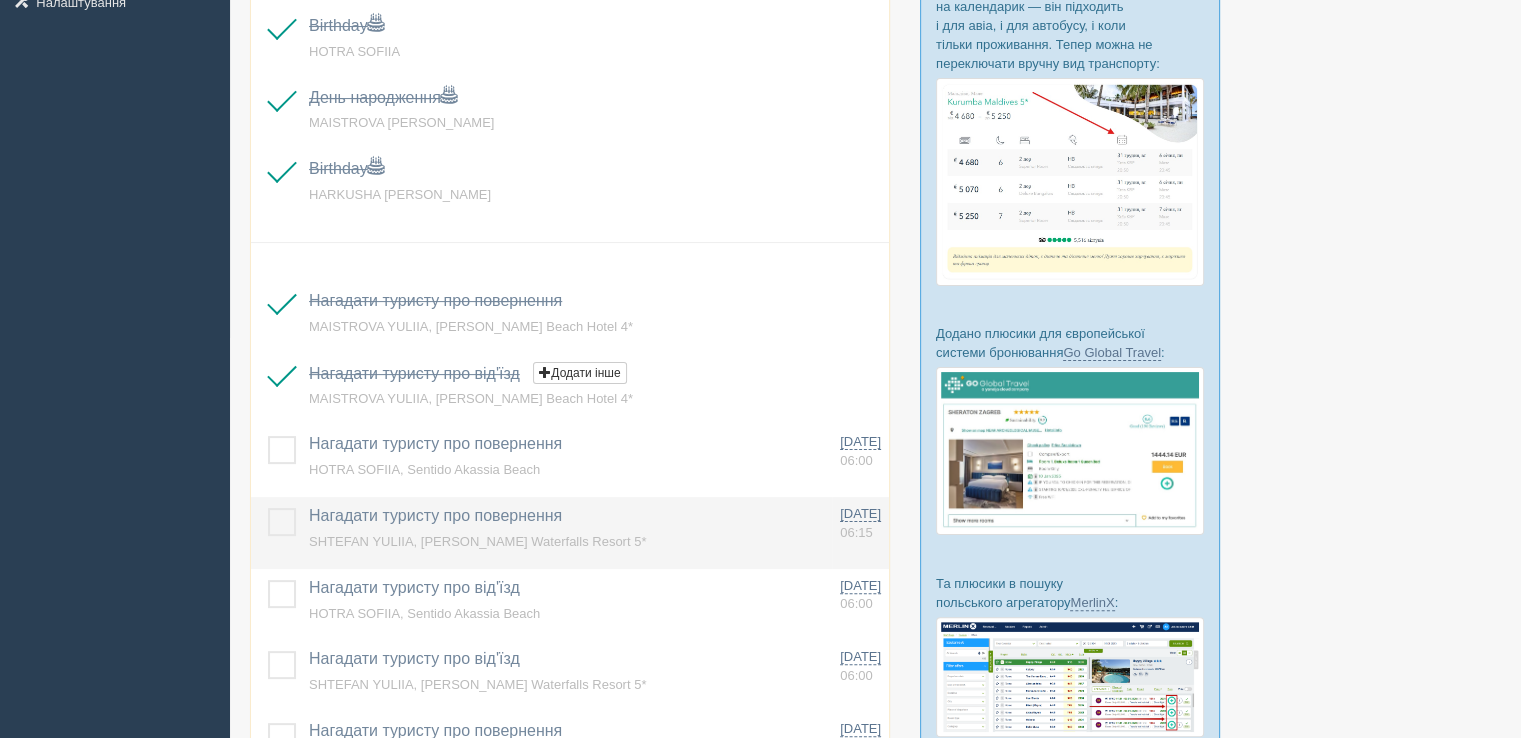drag, startPoint x: 282, startPoint y: 545, endPoint x: 292, endPoint y: 507, distance: 39.293766 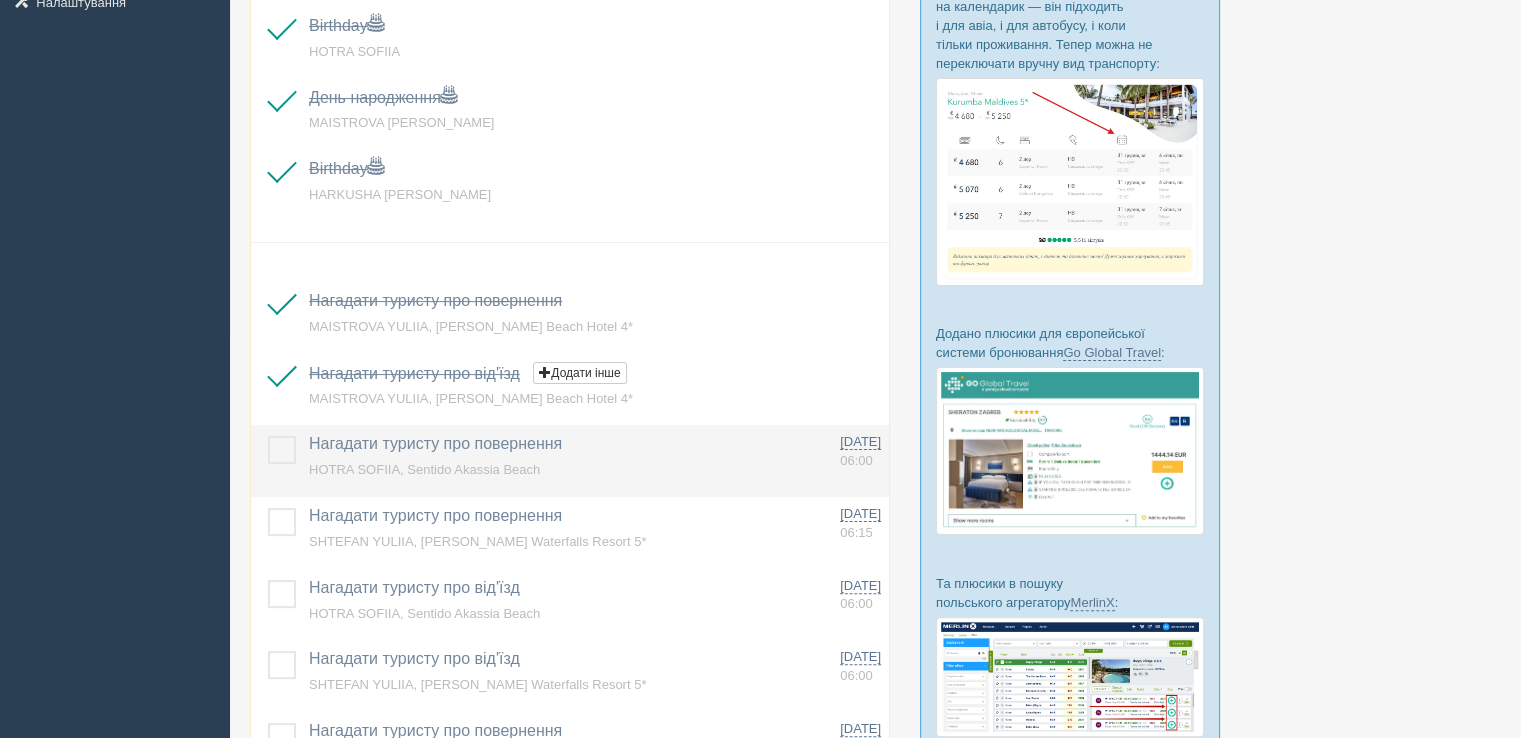 click at bounding box center [268, 436] 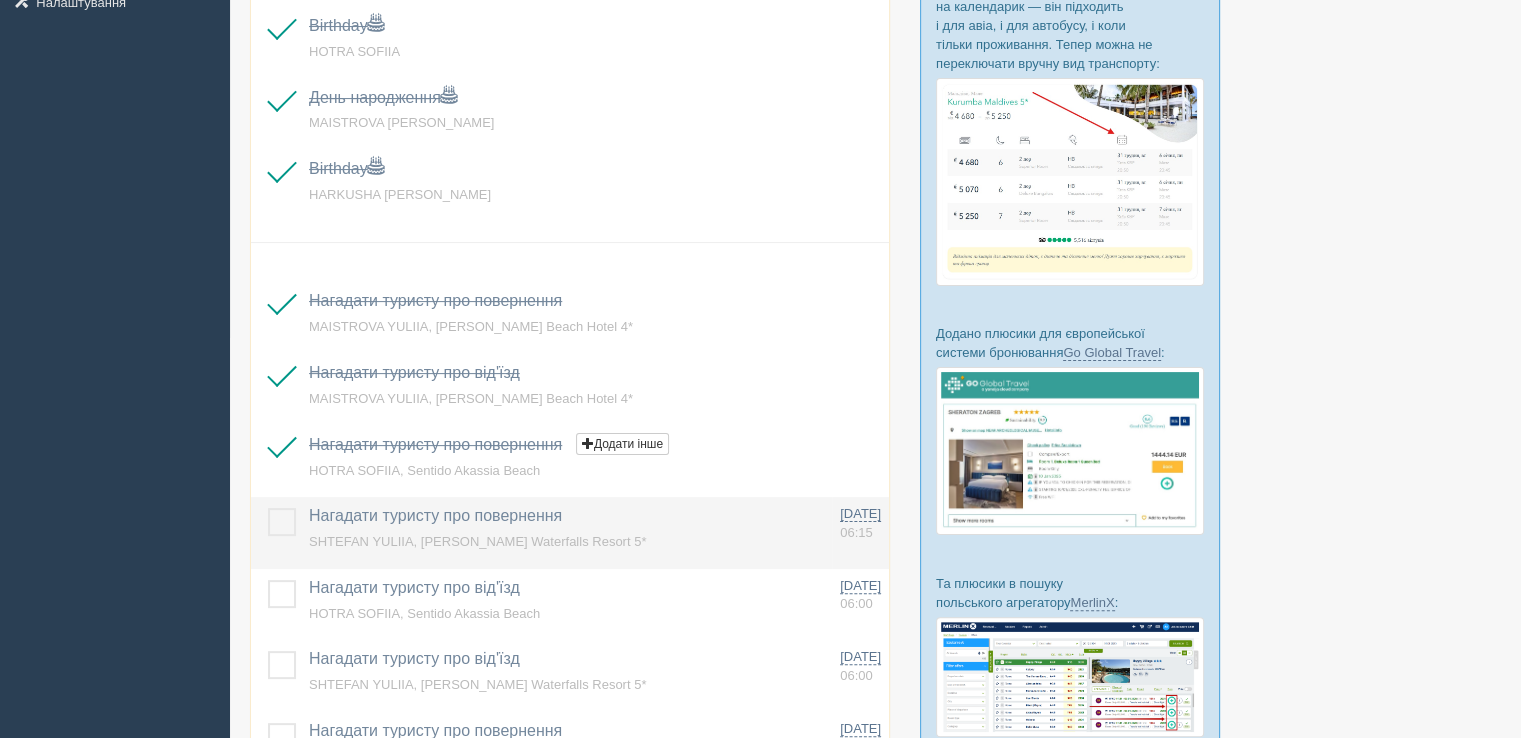 click at bounding box center [276, 533] 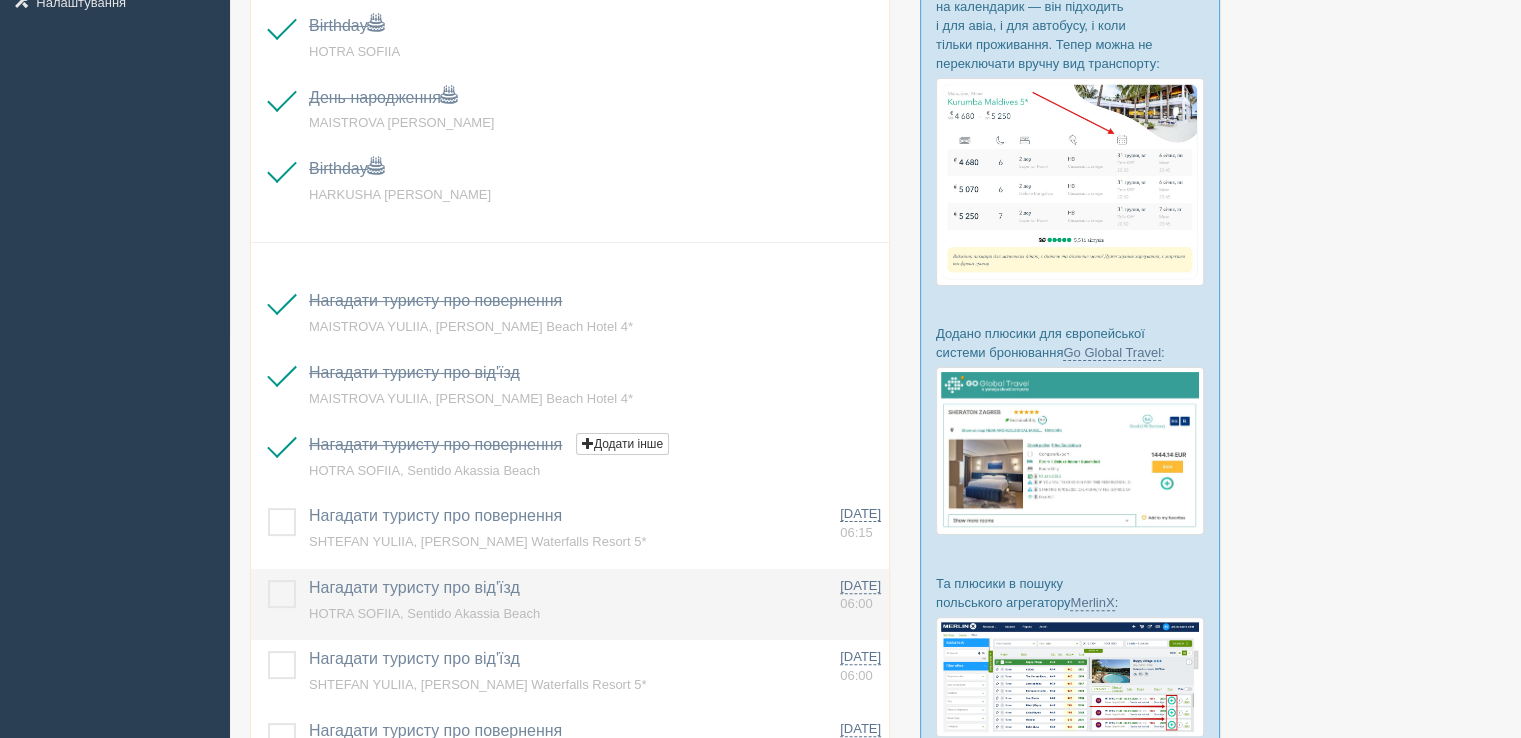 click at bounding box center [268, 508] 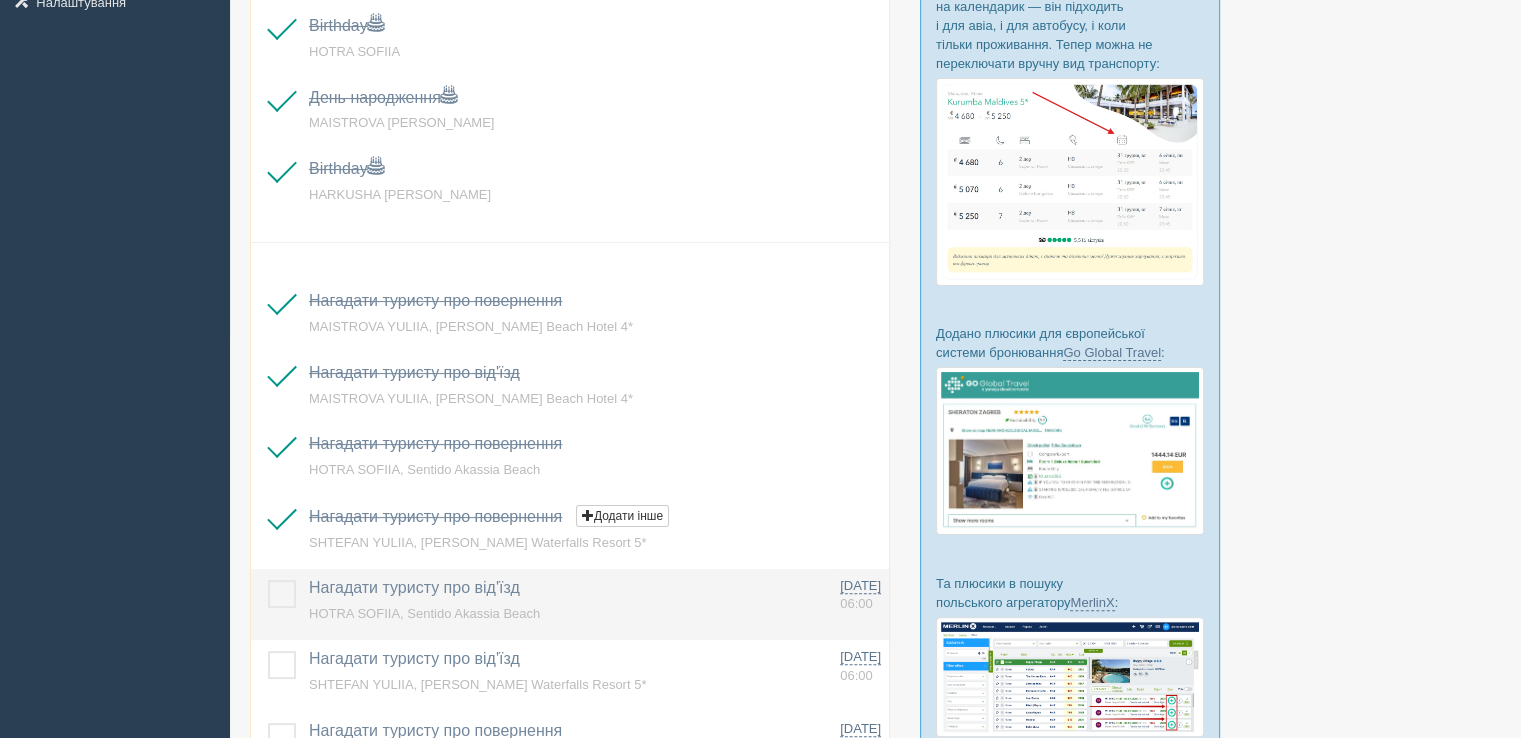 click at bounding box center [268, 580] 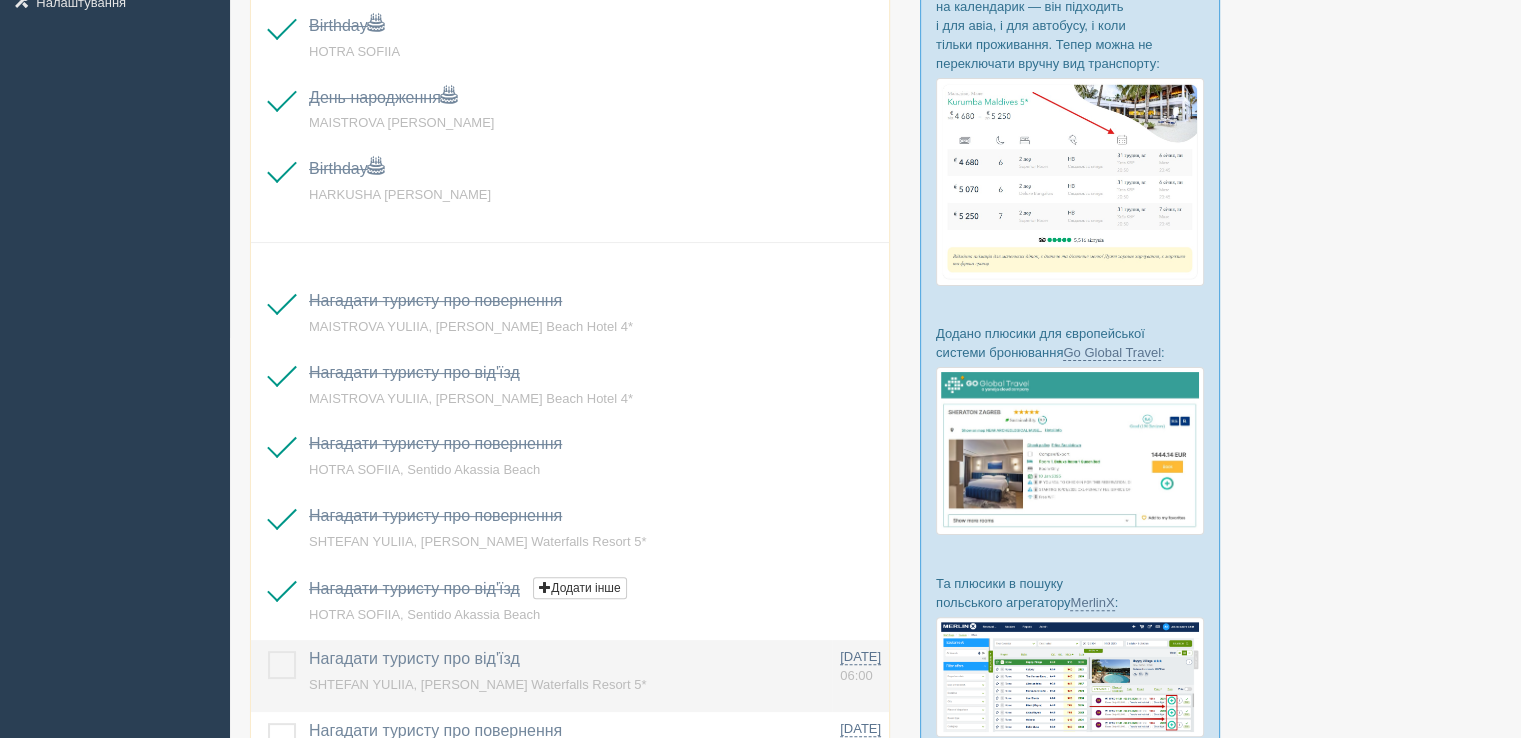 click at bounding box center [276, 676] 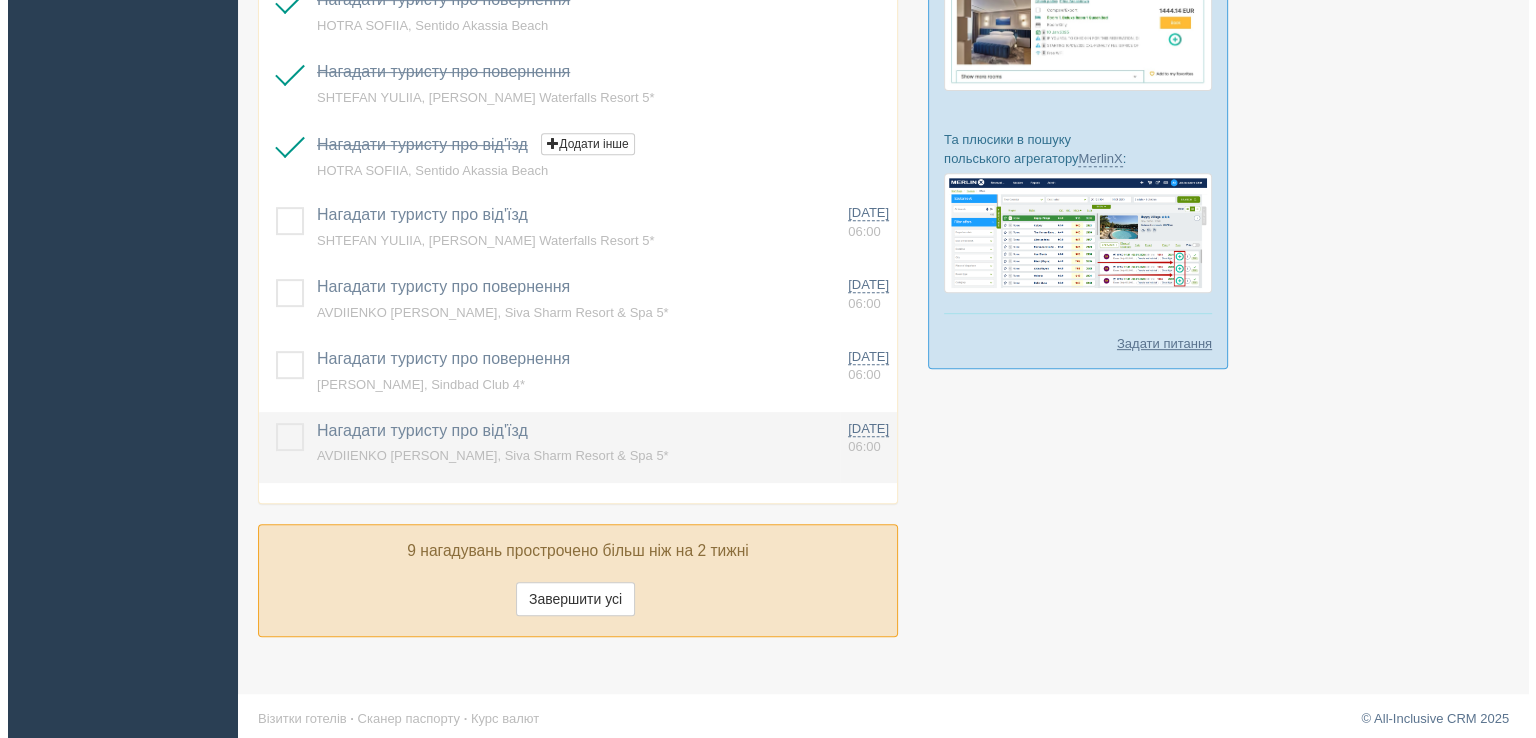 scroll, scrollTop: 851, scrollLeft: 0, axis: vertical 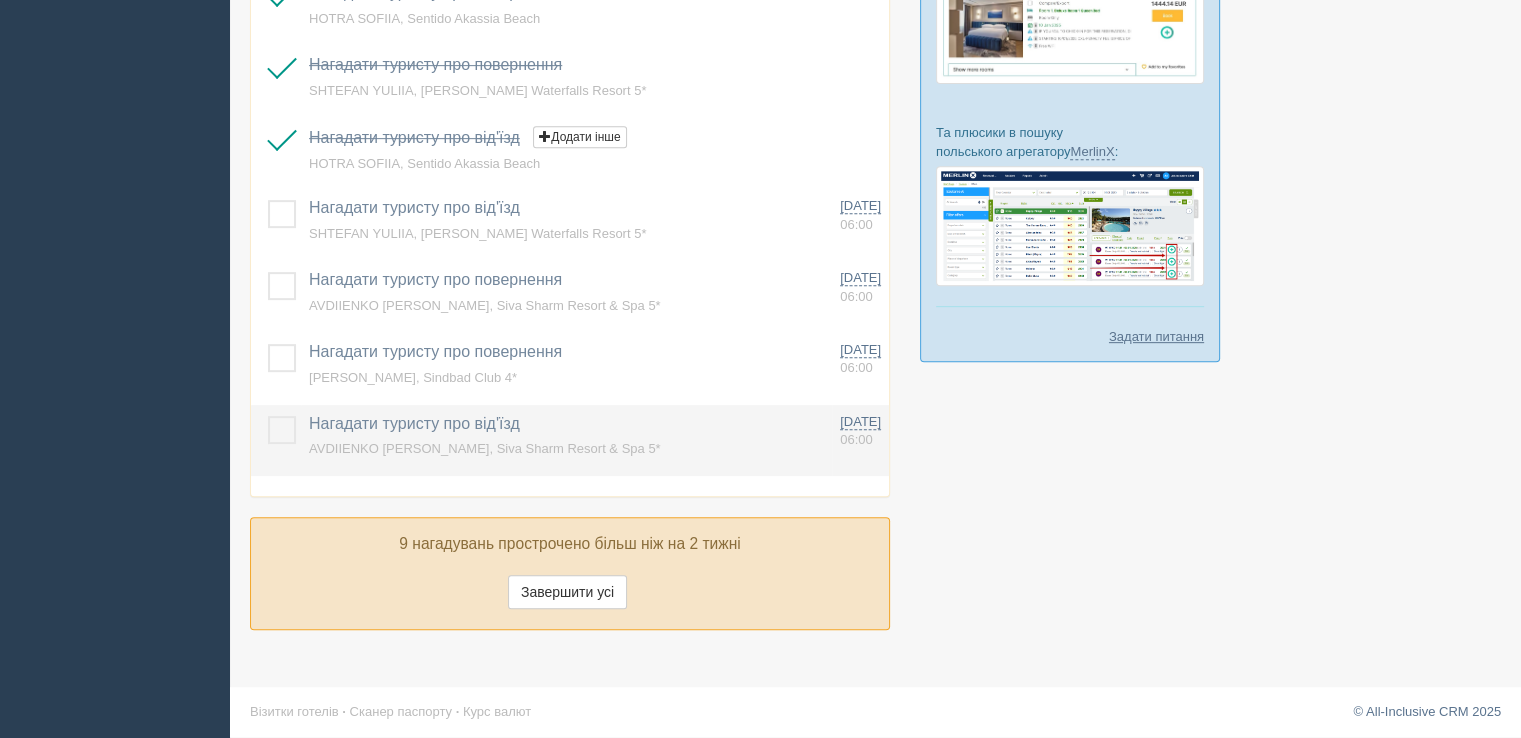 click on "Нагадати туристу про від'їзд
Додати інше
Нагадування додано
Нагадування оновлено
AVDIIENKO [PERSON_NAME], [GEOGRAPHIC_DATA] 5*" at bounding box center (566, 441) 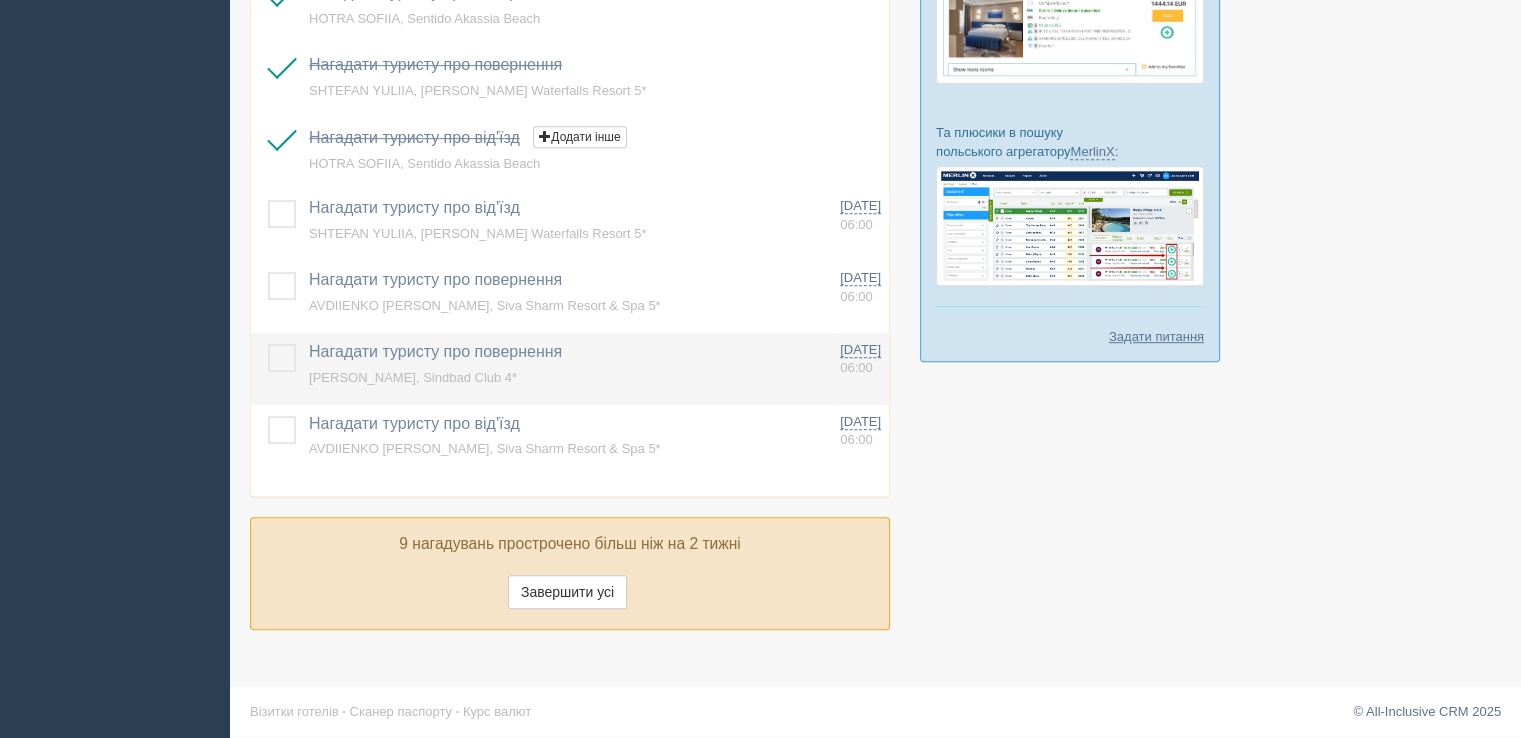 click on "Нагадати туристу про повернення
Додати інше
Нагадування додано
Нагадування оновлено
[PERSON_NAME], Sindbad Club 4*" at bounding box center (566, 369) 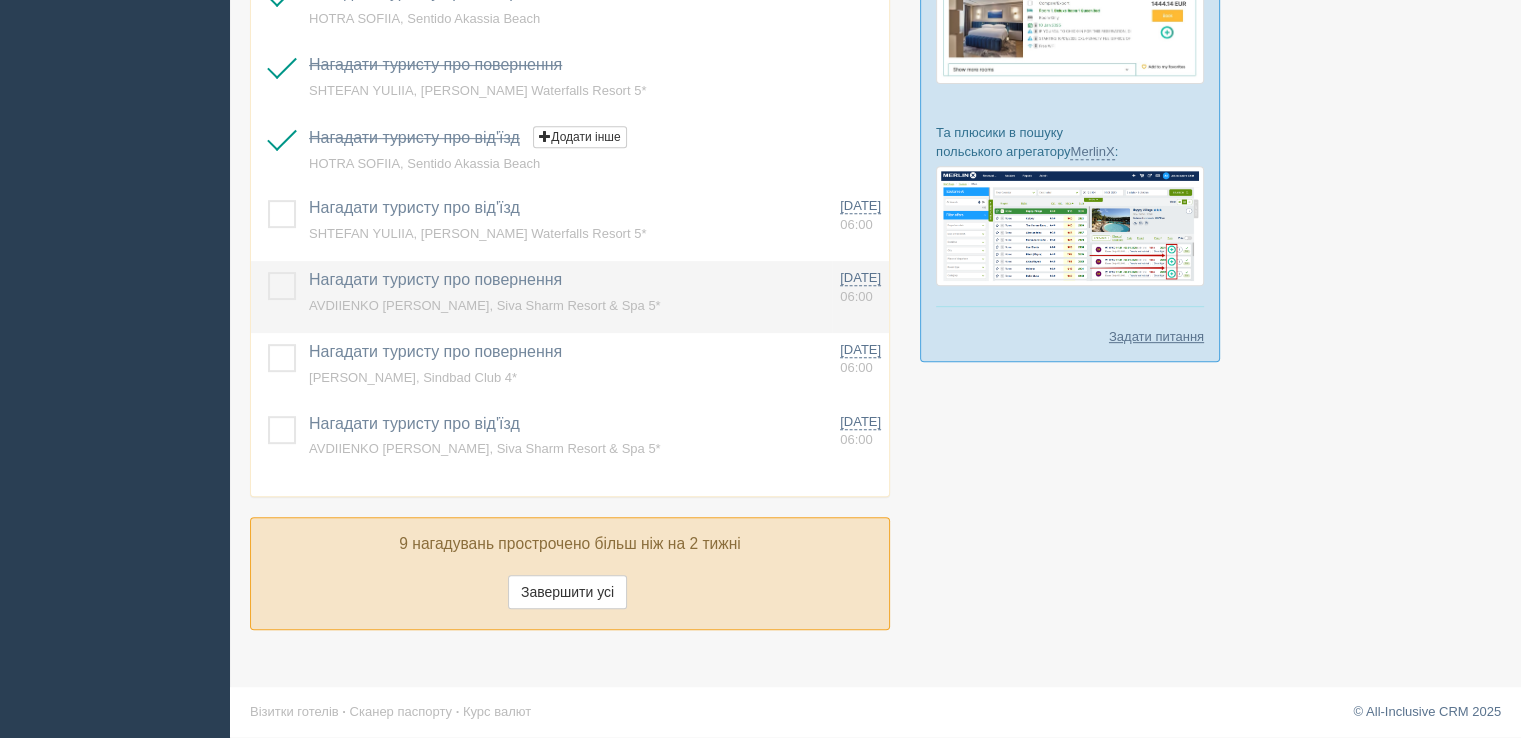 click at bounding box center (268, 272) 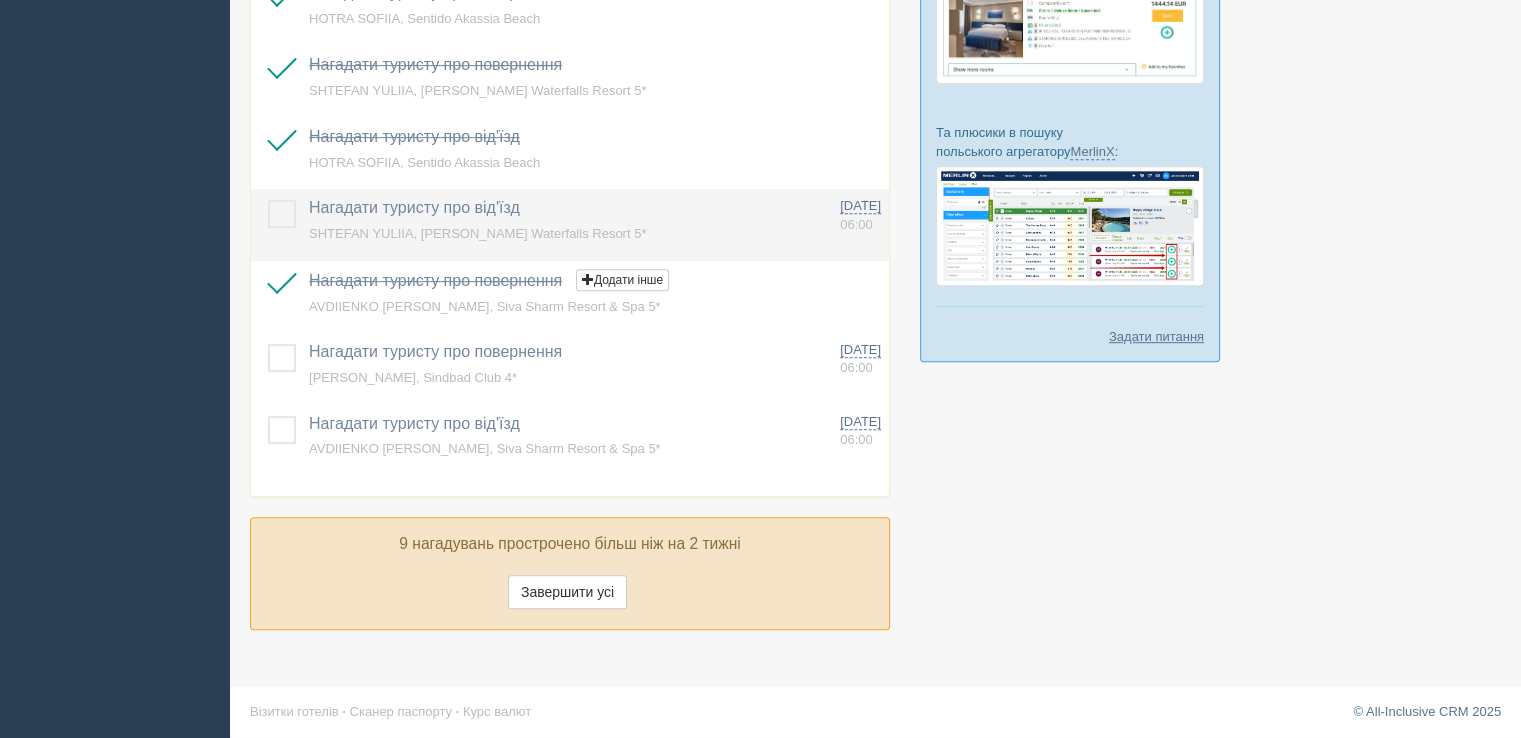 click at bounding box center [268, 200] 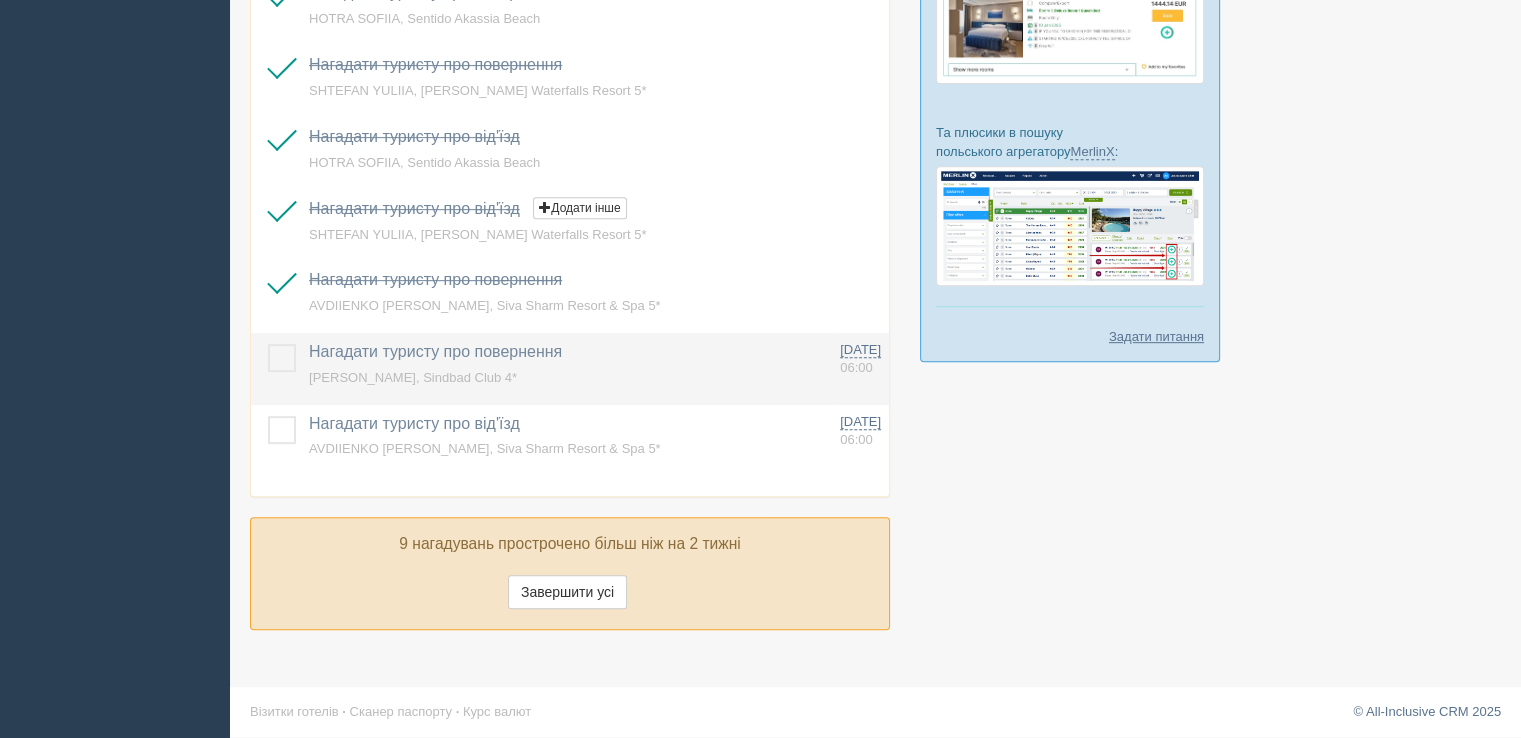 click at bounding box center [268, 344] 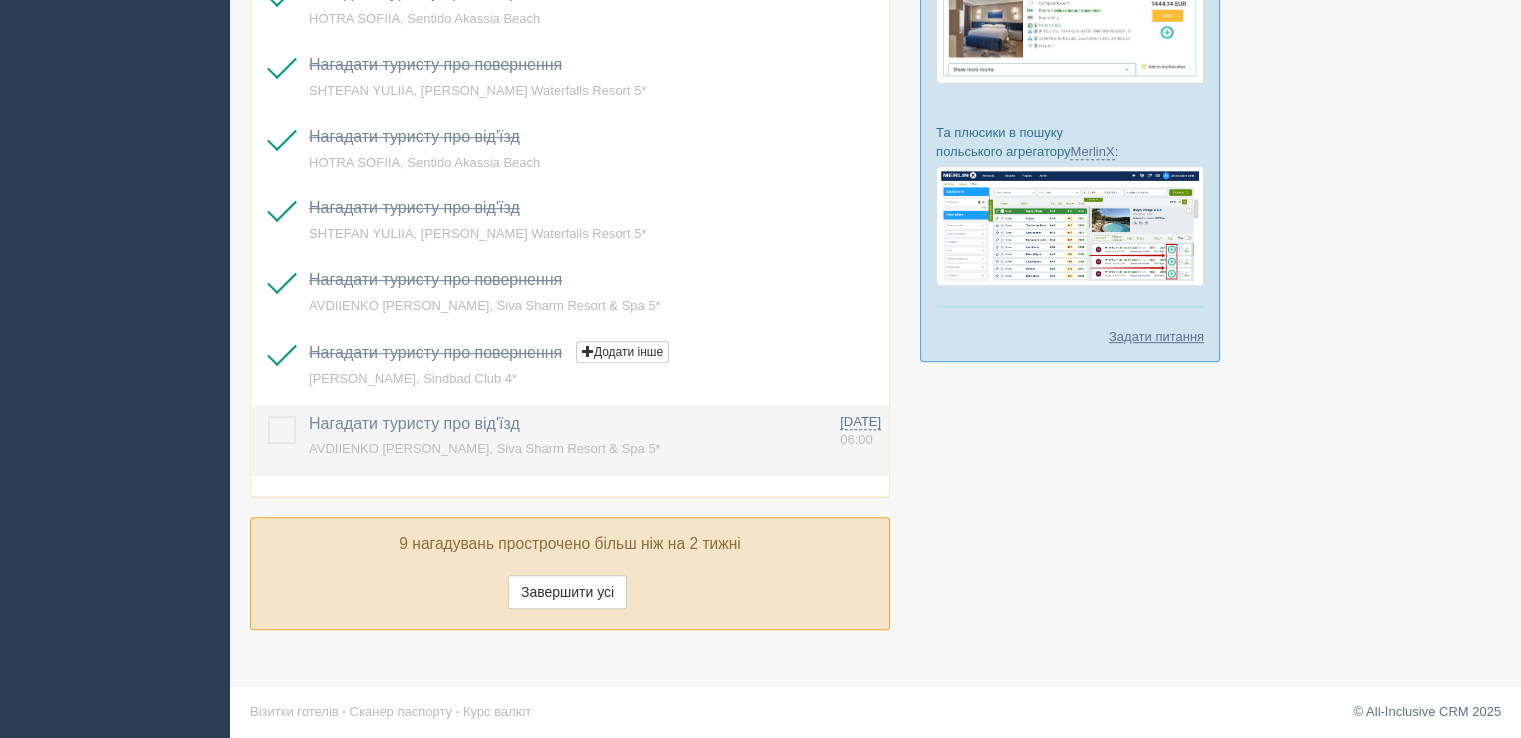 click at bounding box center (268, 416) 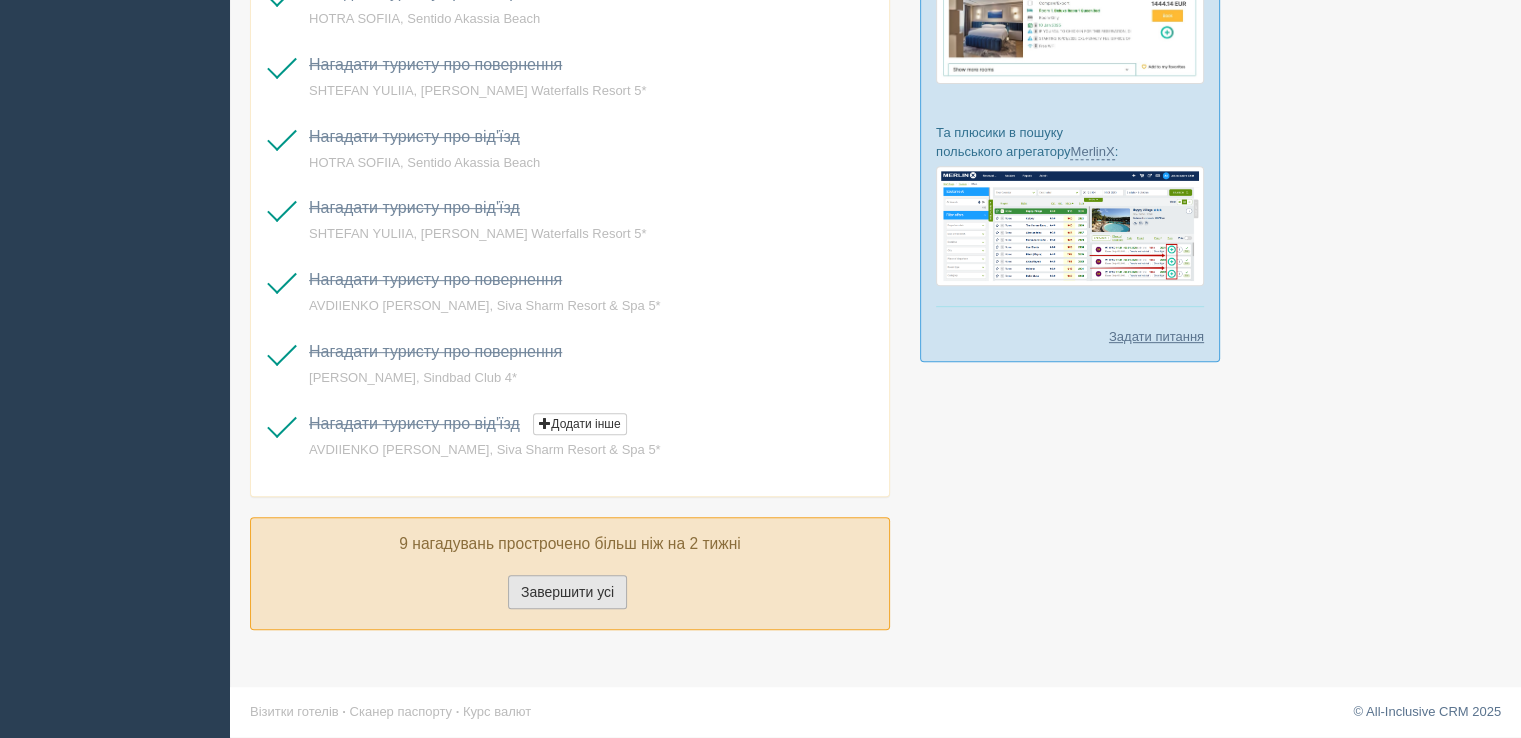 click on "Завершити усі" at bounding box center (567, 592) 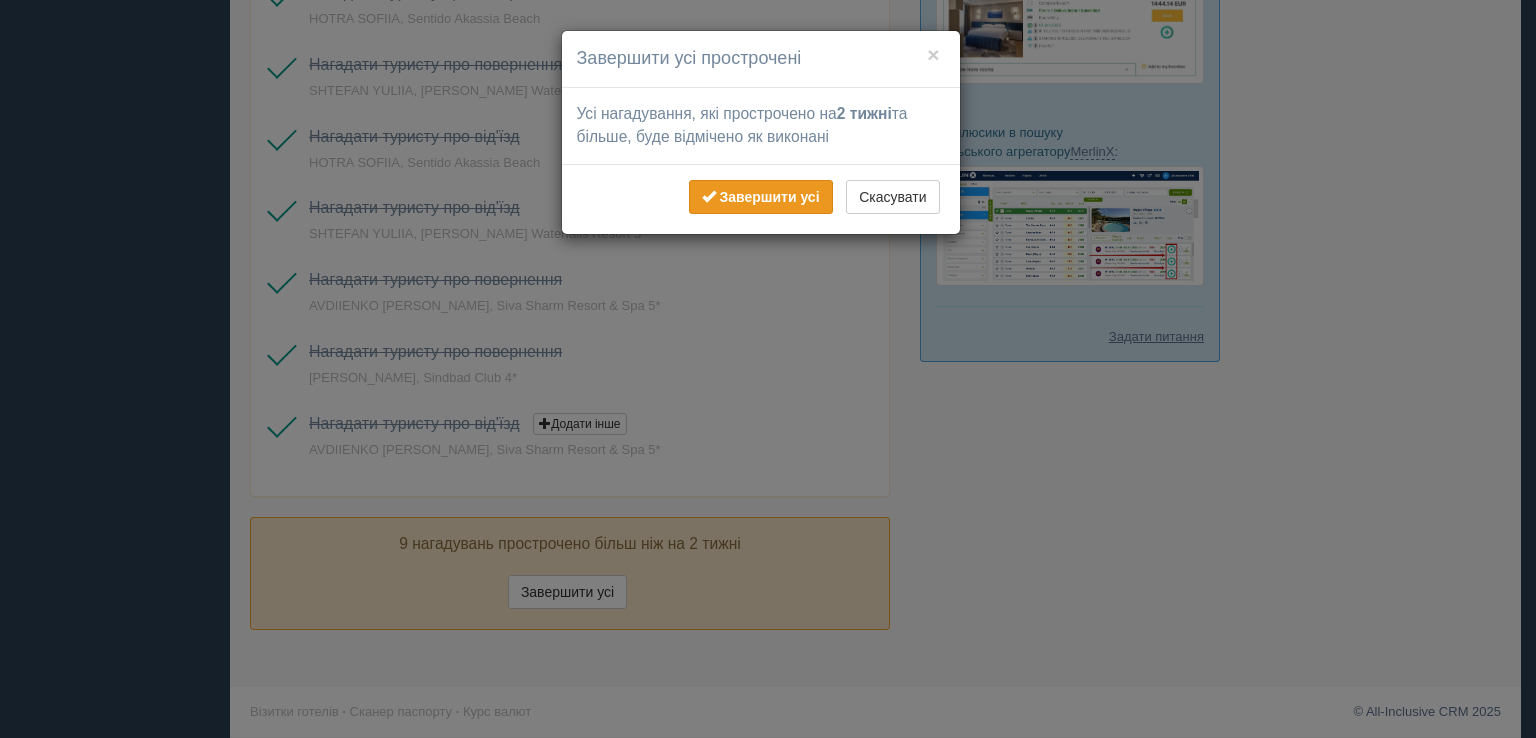 click on "Завершити усі" at bounding box center [769, 197] 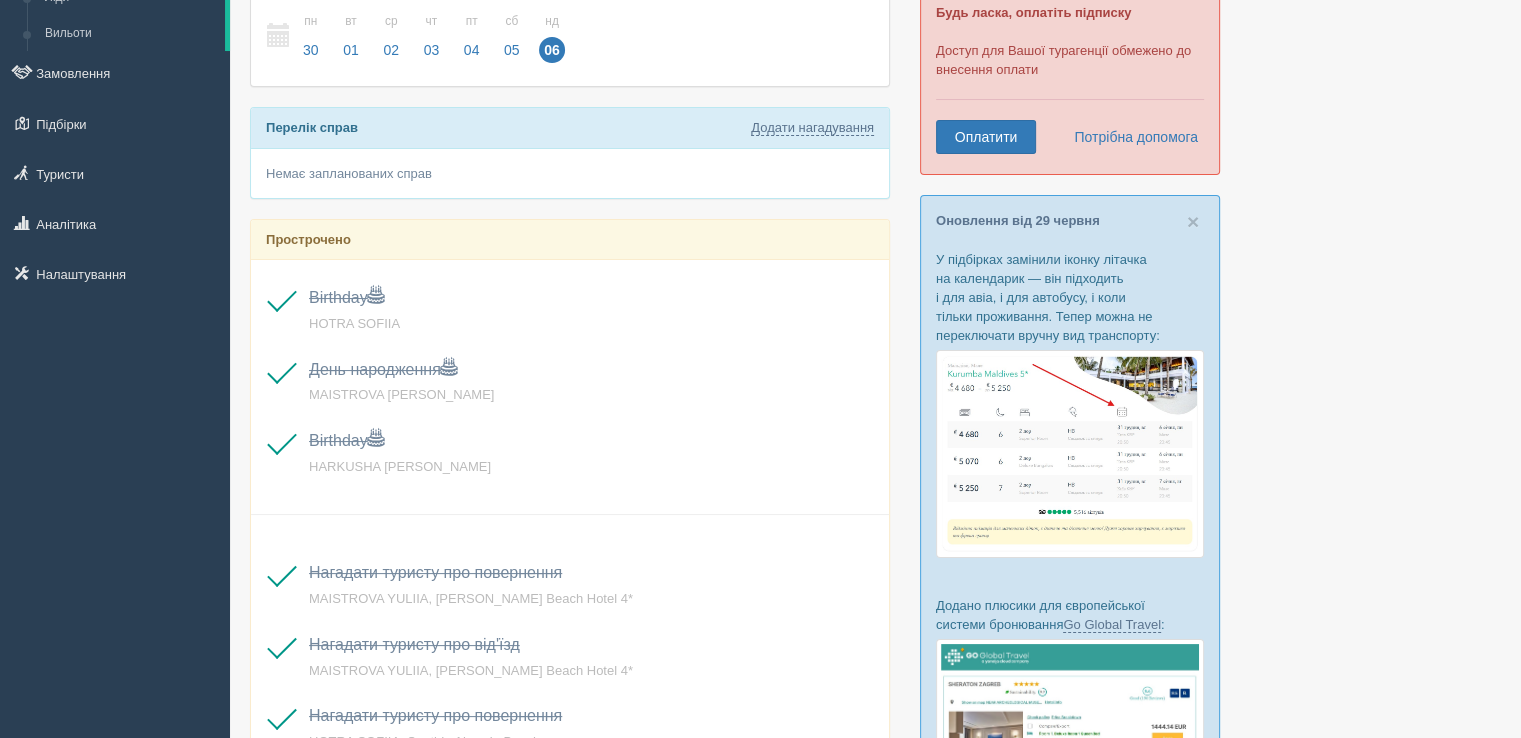 scroll, scrollTop: 0, scrollLeft: 0, axis: both 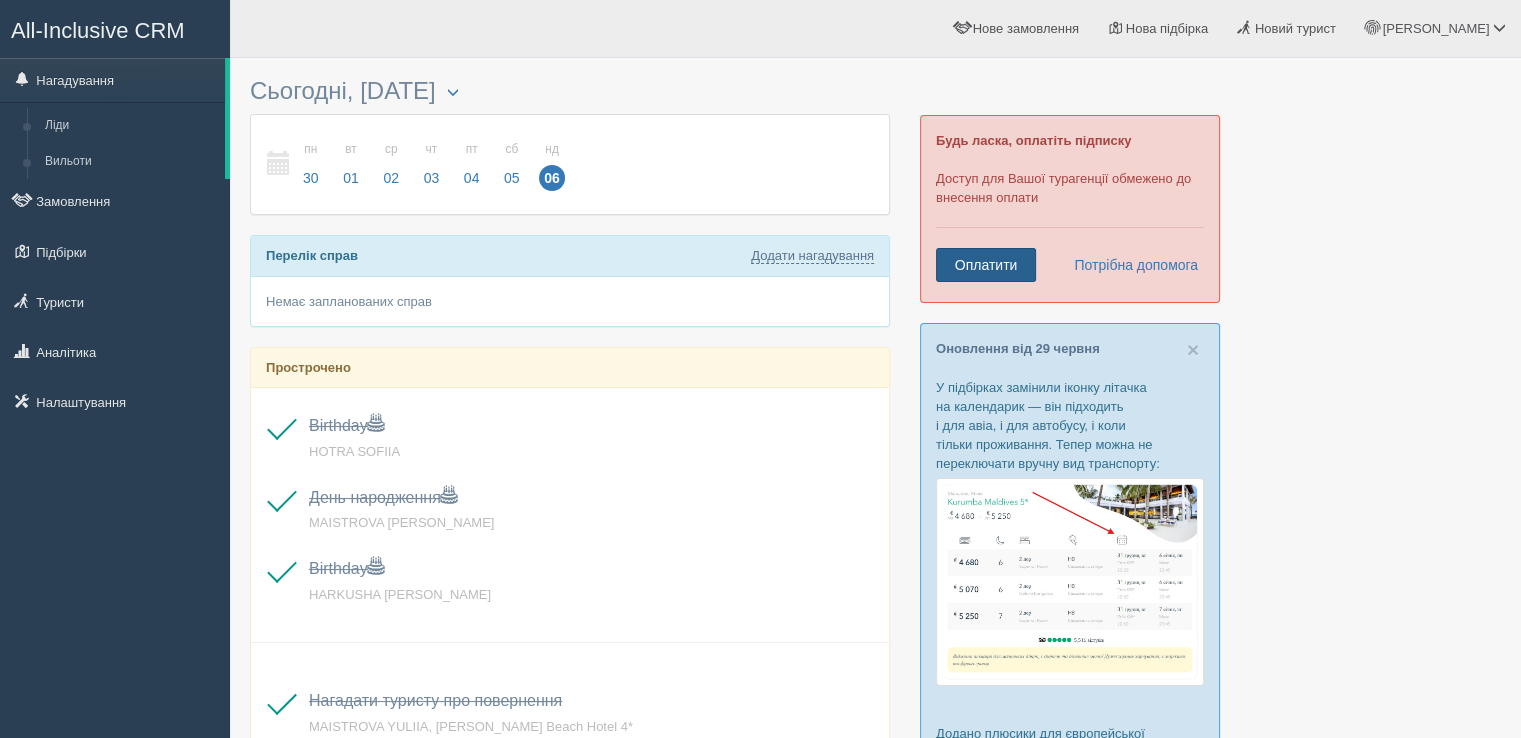 click on "Оплатити" at bounding box center (986, 265) 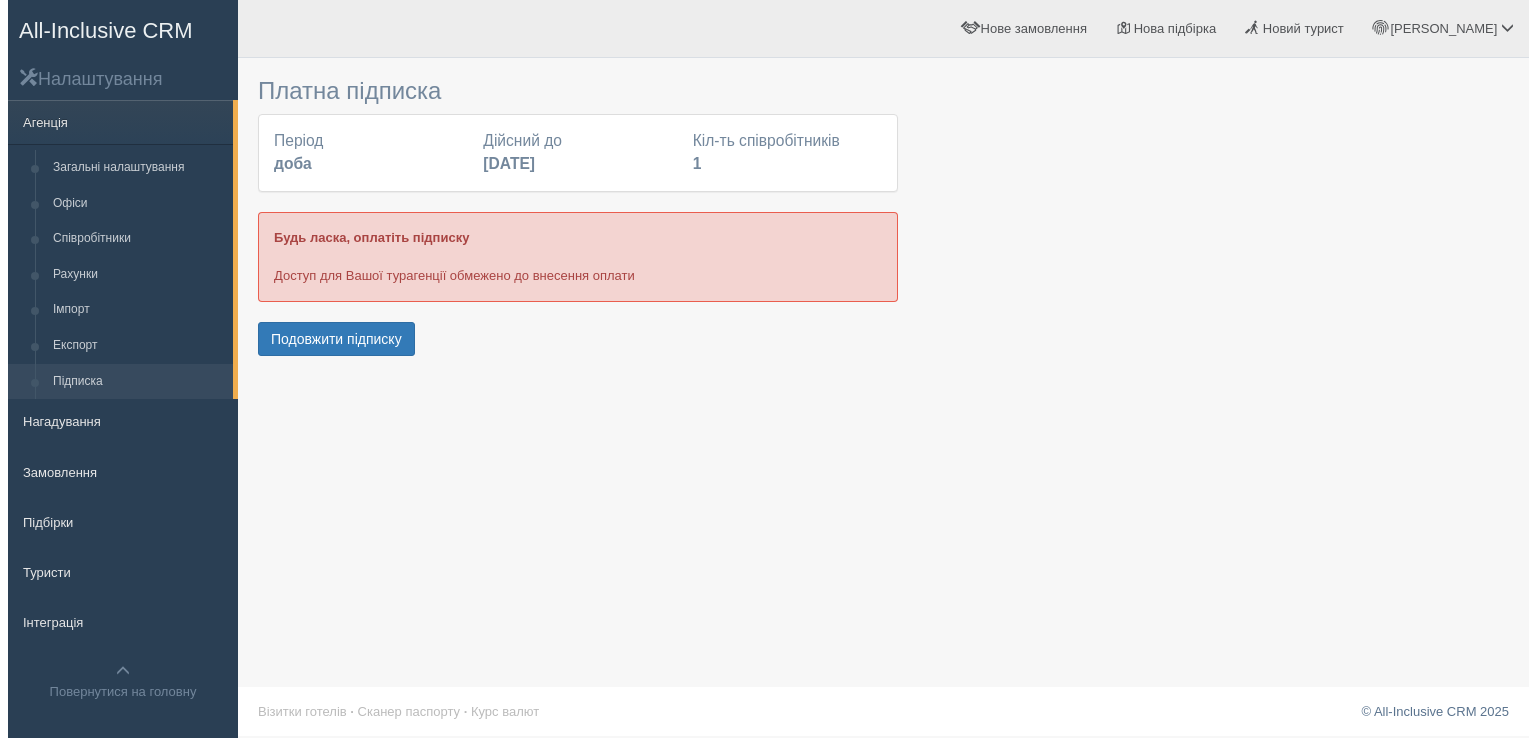scroll, scrollTop: 0, scrollLeft: 0, axis: both 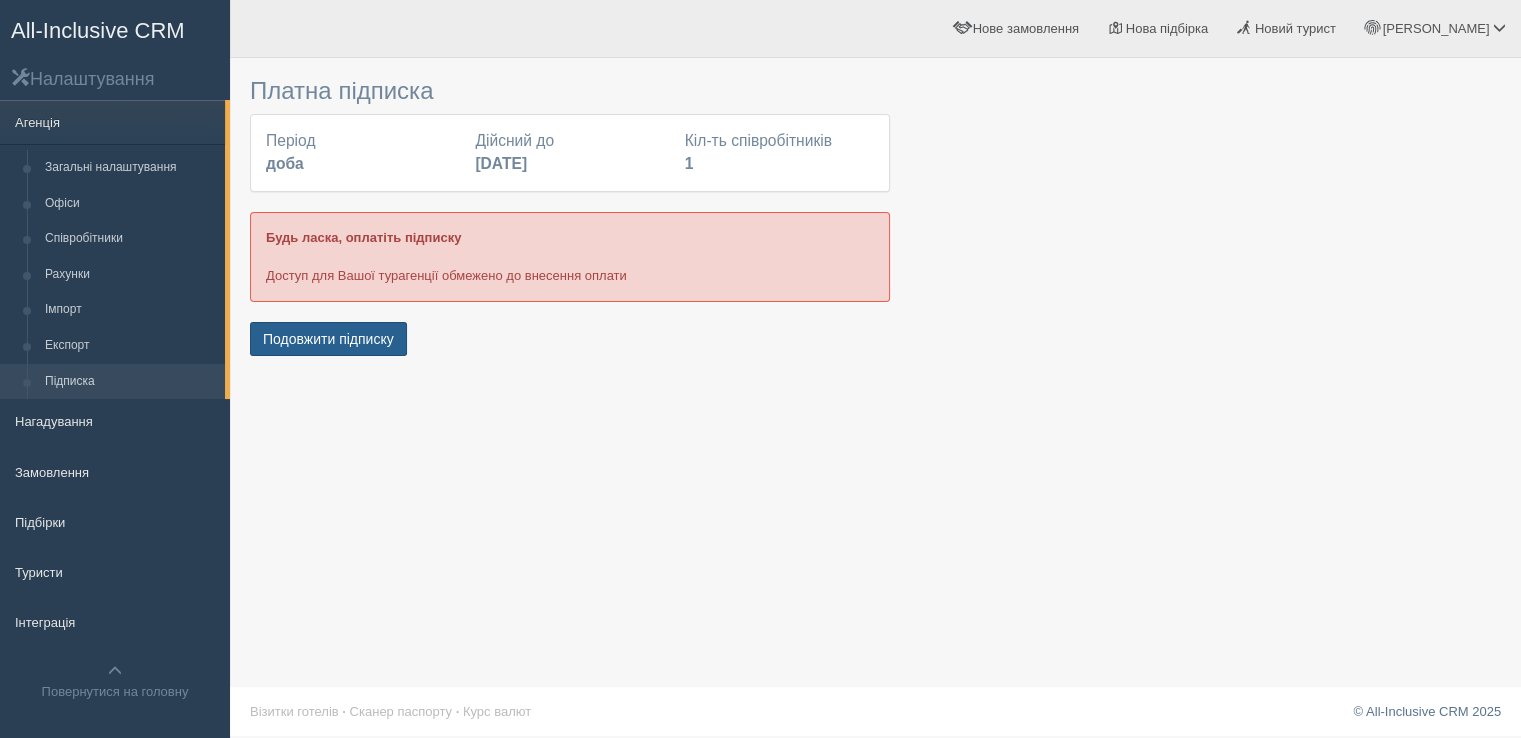 click on "Подовжити підписку" at bounding box center [328, 339] 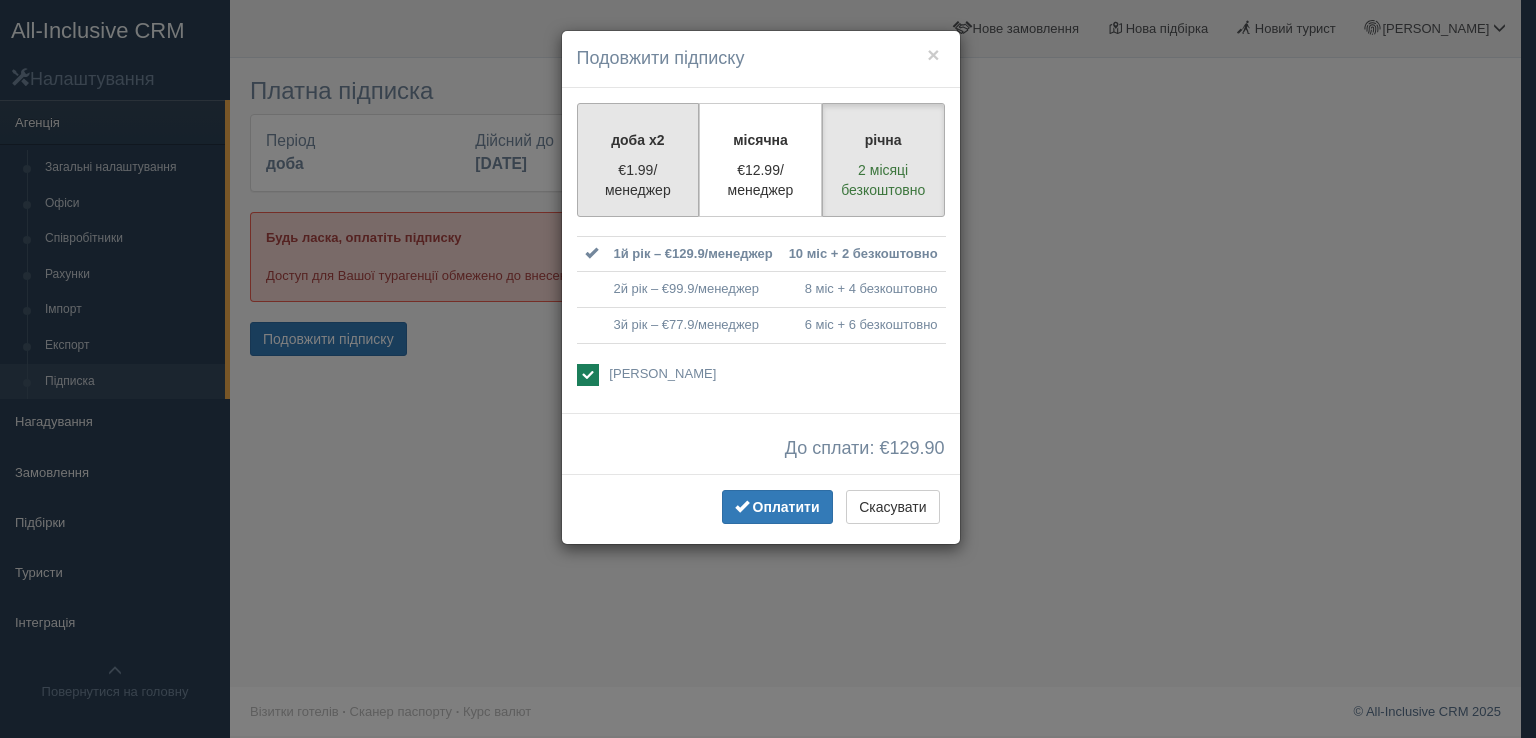 click on "доба                                x2" at bounding box center (638, 140) 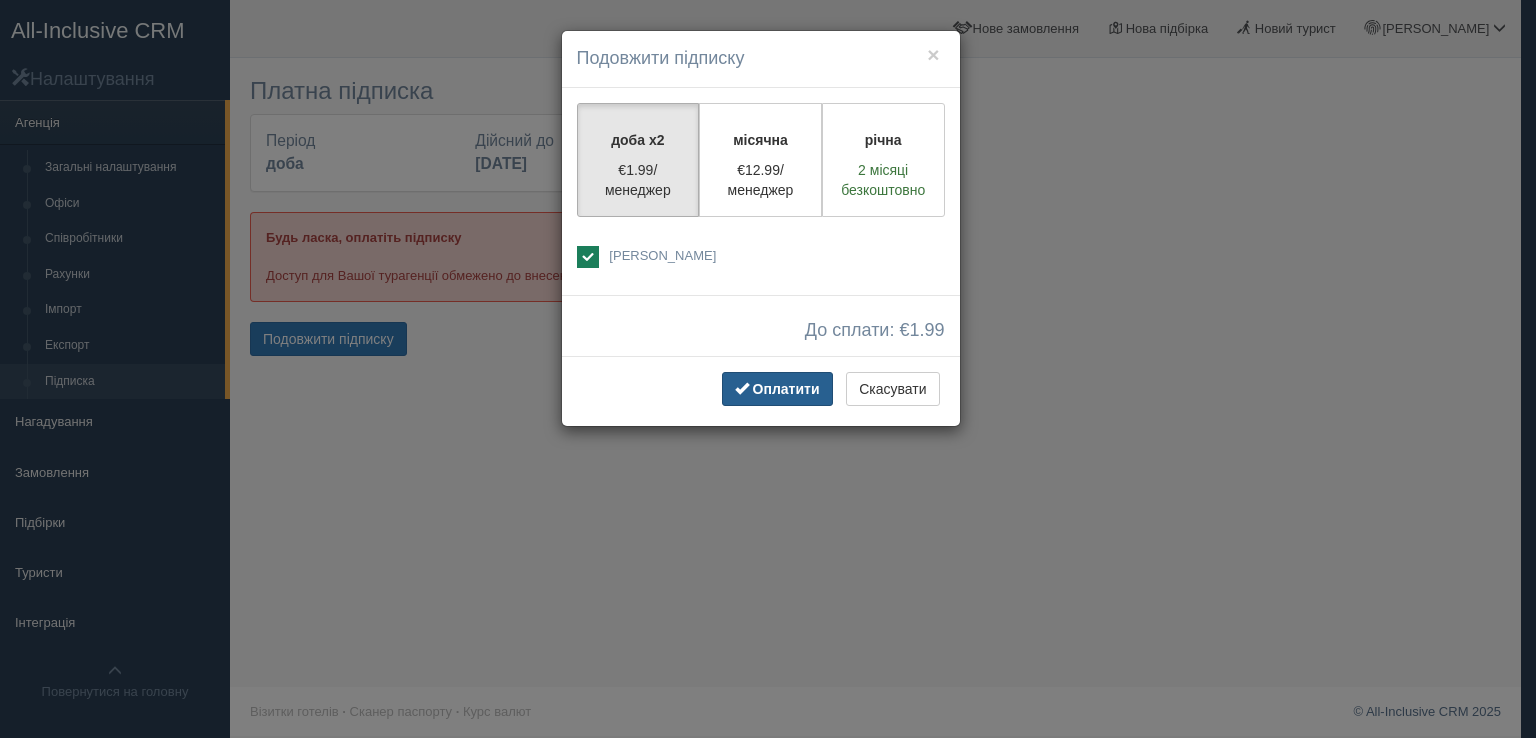 click on "Оплатити" at bounding box center [777, 389] 